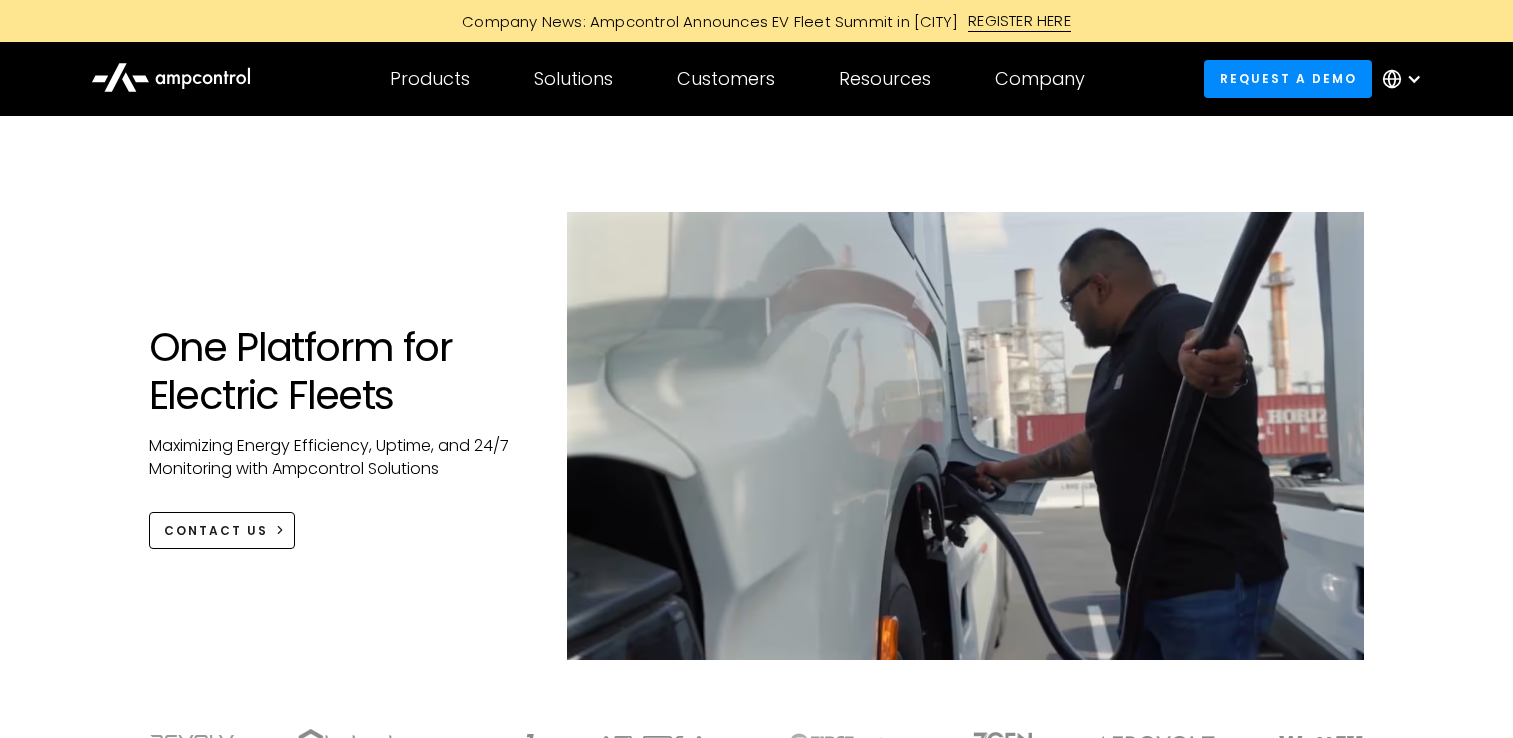 scroll, scrollTop: 0, scrollLeft: 0, axis: both 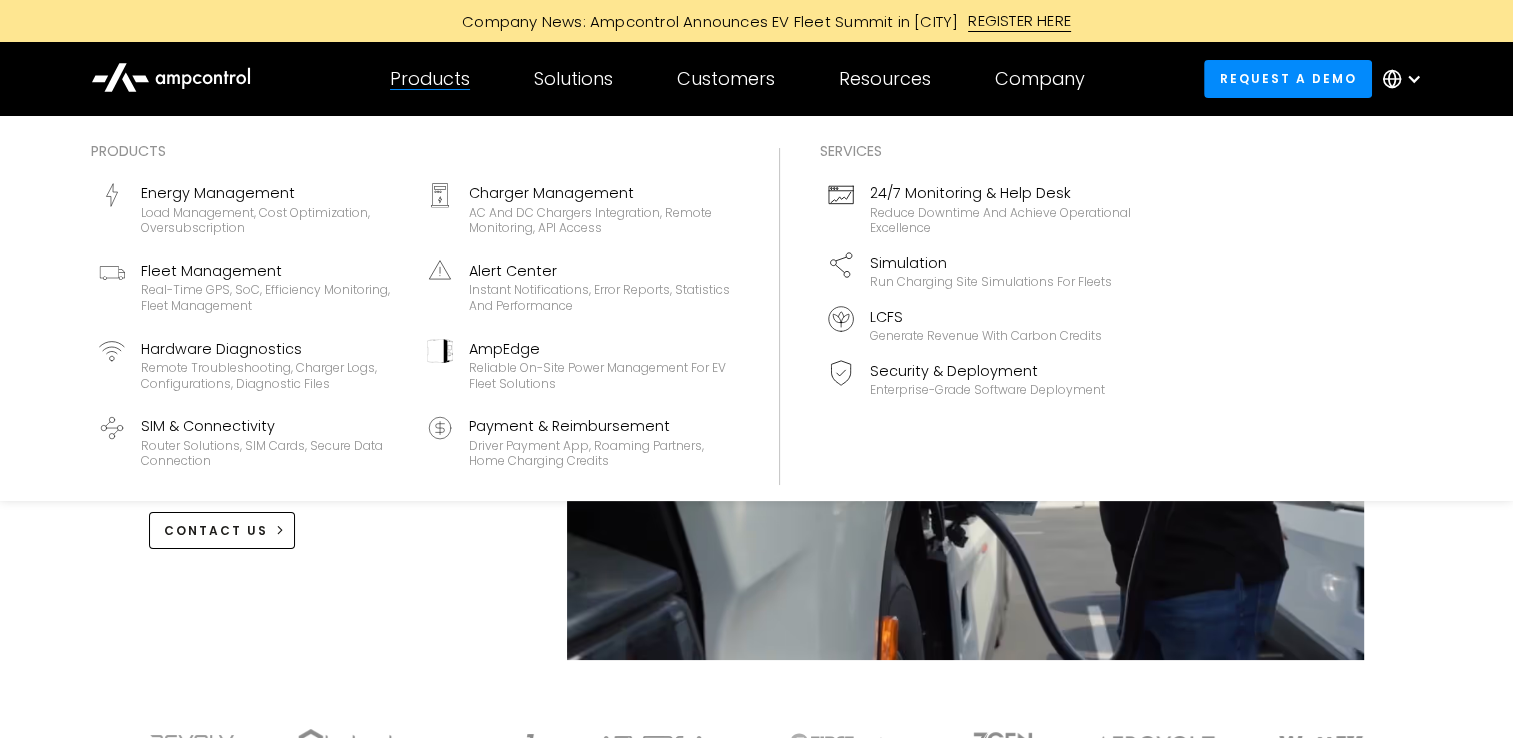 click on "Products" at bounding box center [430, 79] 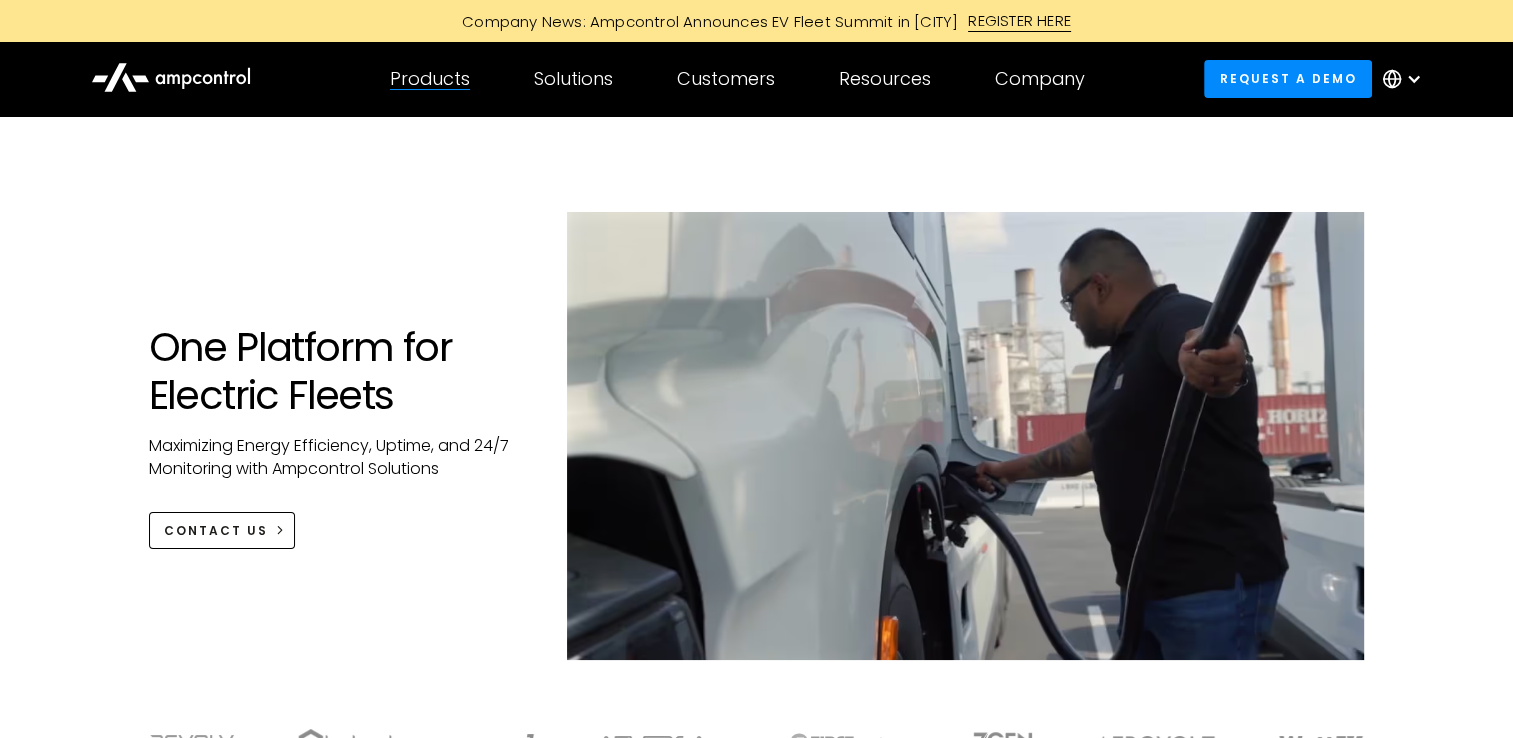 click on "Products" at bounding box center [430, 79] 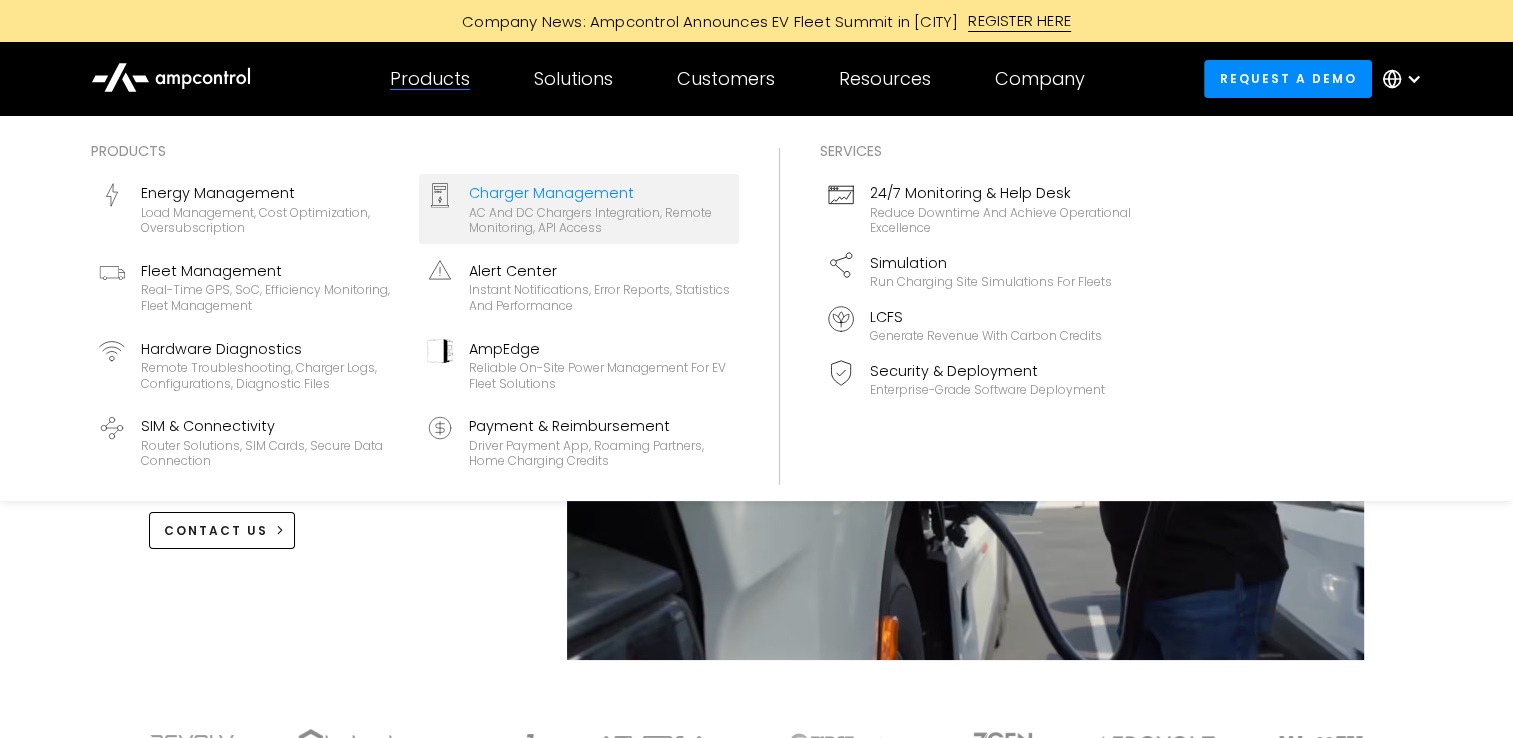 click on "Charger Management" at bounding box center [600, 193] 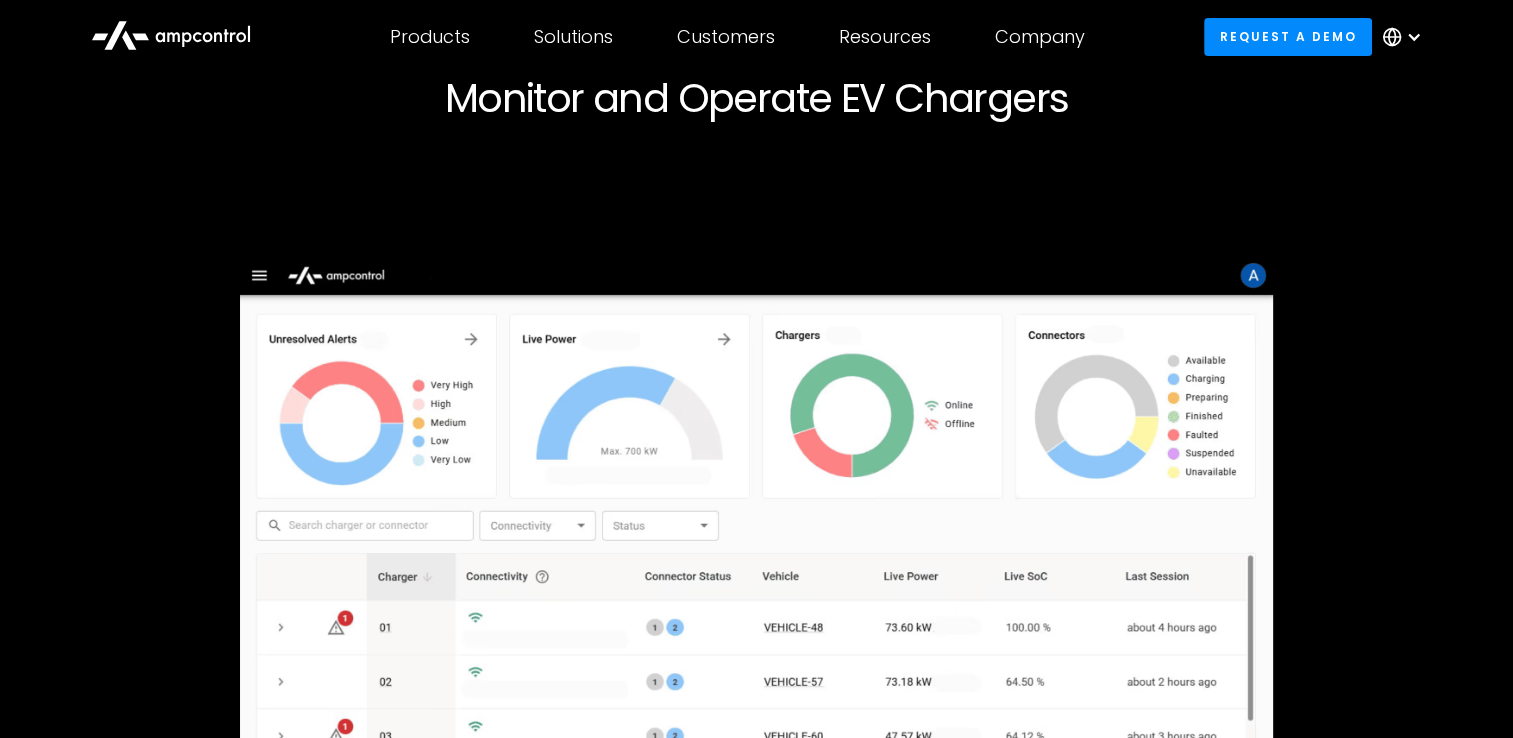 scroll, scrollTop: 0, scrollLeft: 0, axis: both 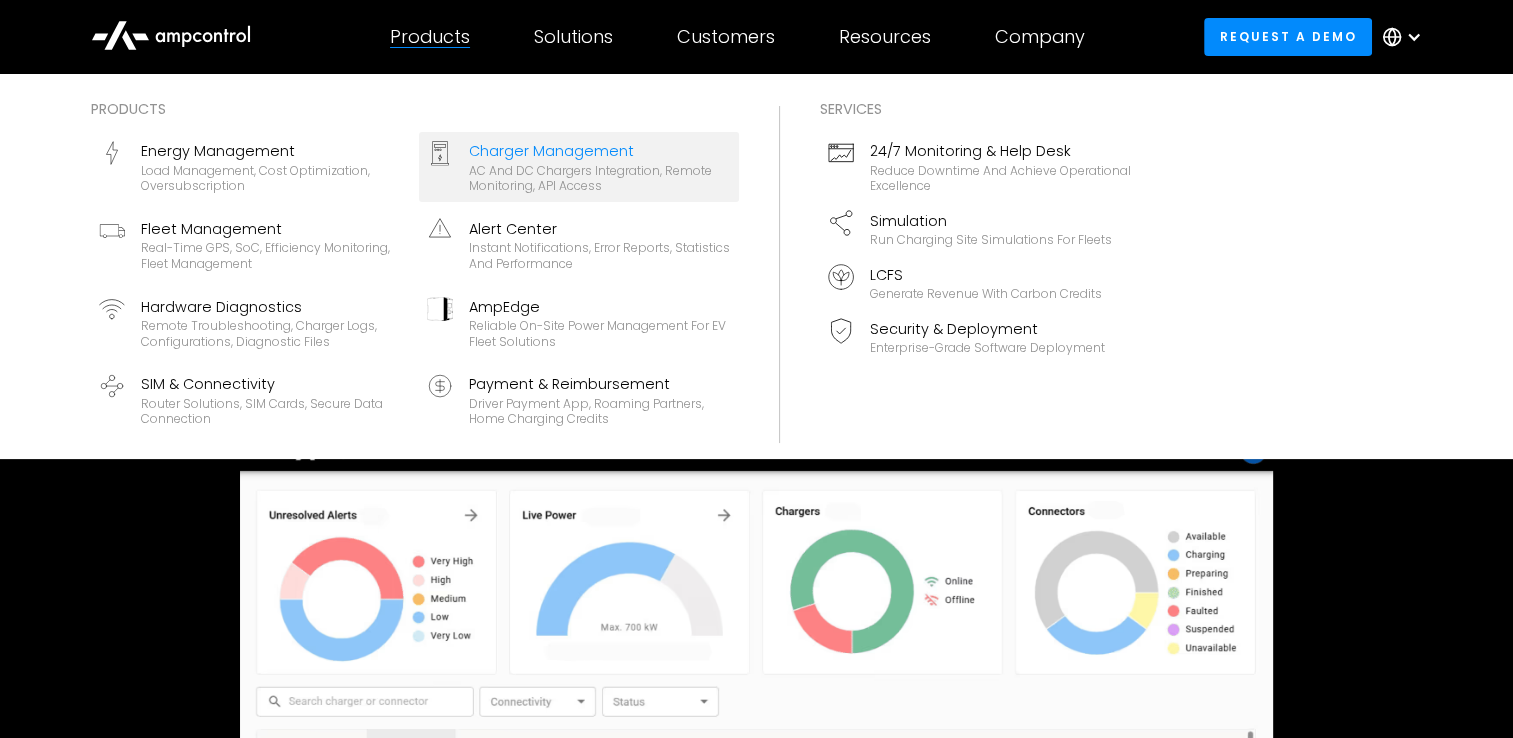 click on "Products" at bounding box center (430, 37) 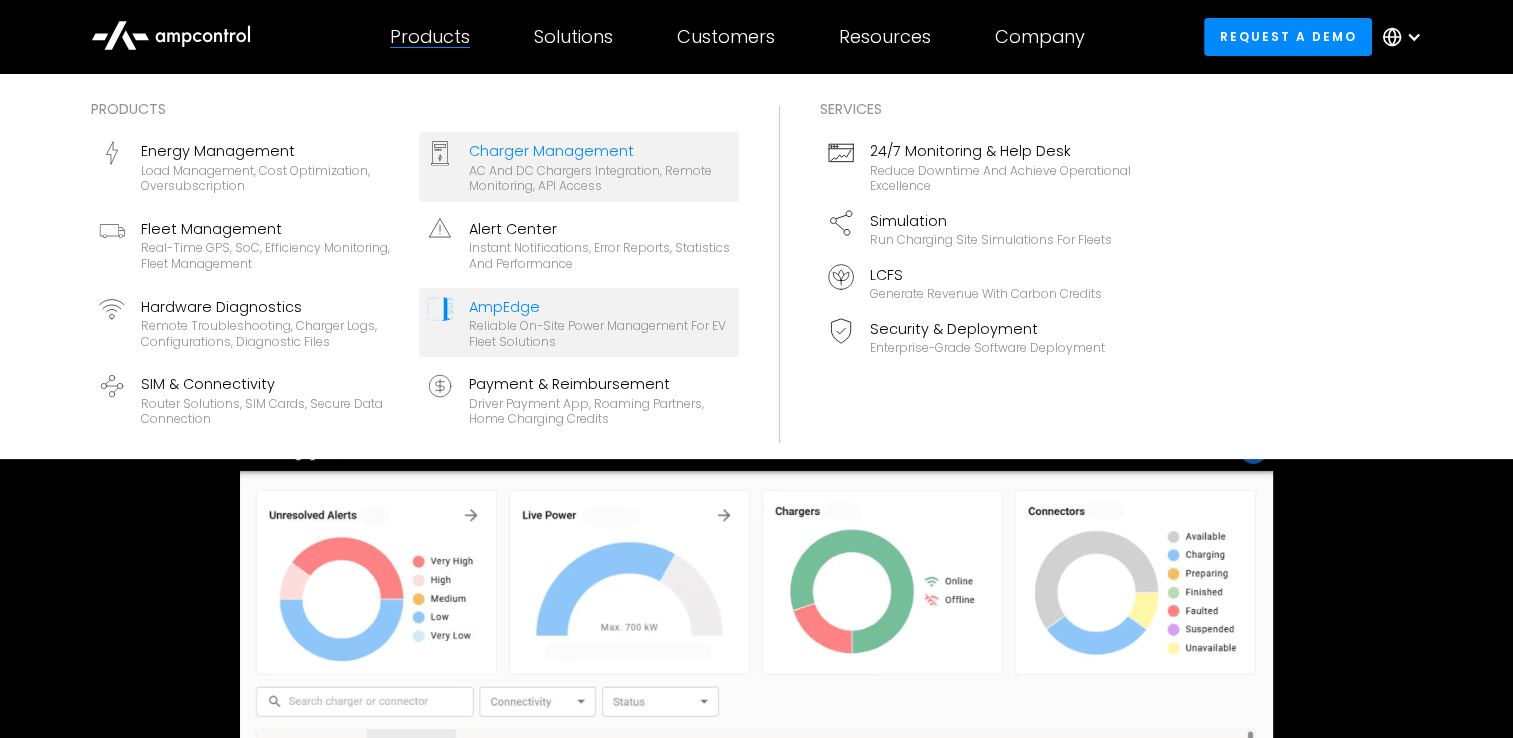 click on "Reliable On-site Power Management for EV Fleet Solutions" at bounding box center [600, 333] 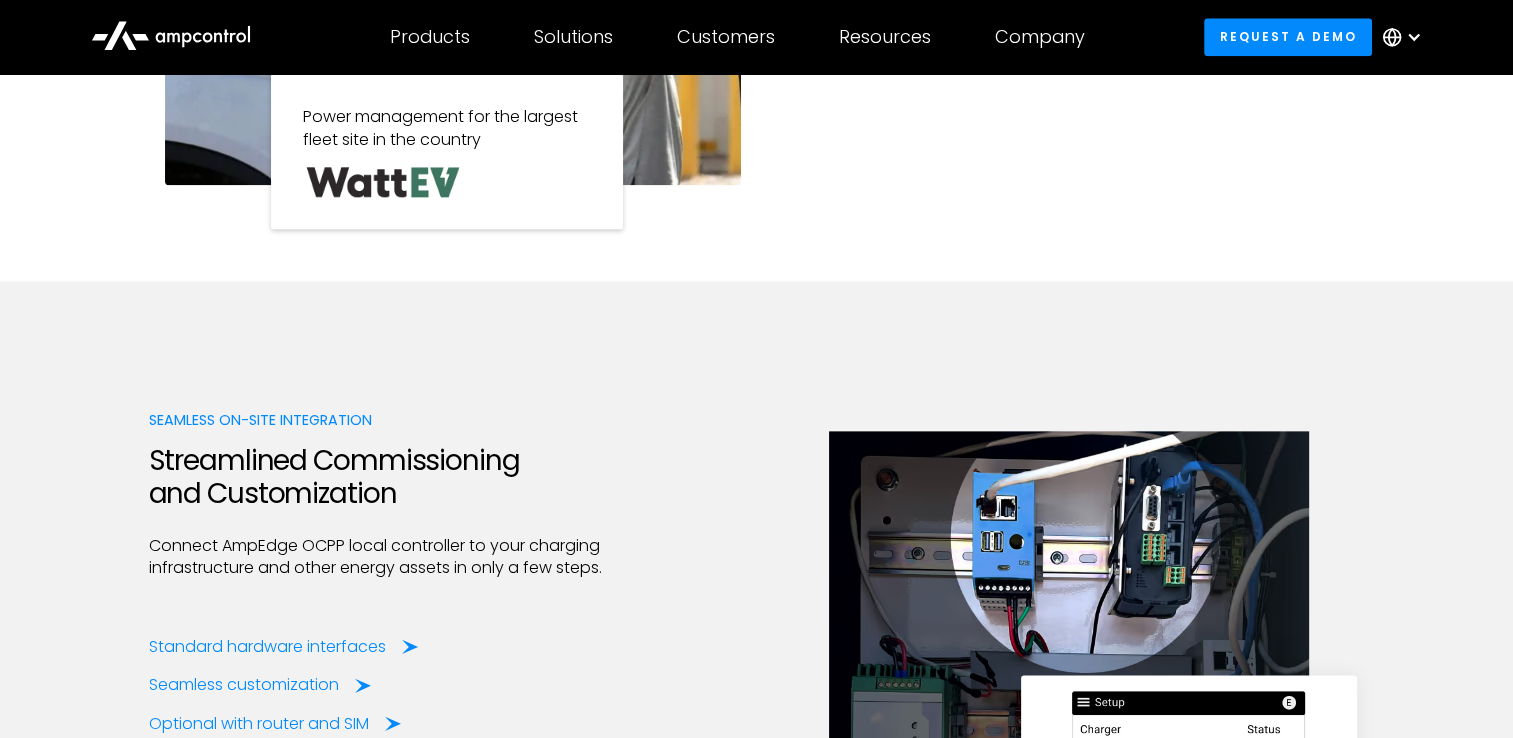 scroll, scrollTop: 2600, scrollLeft: 0, axis: vertical 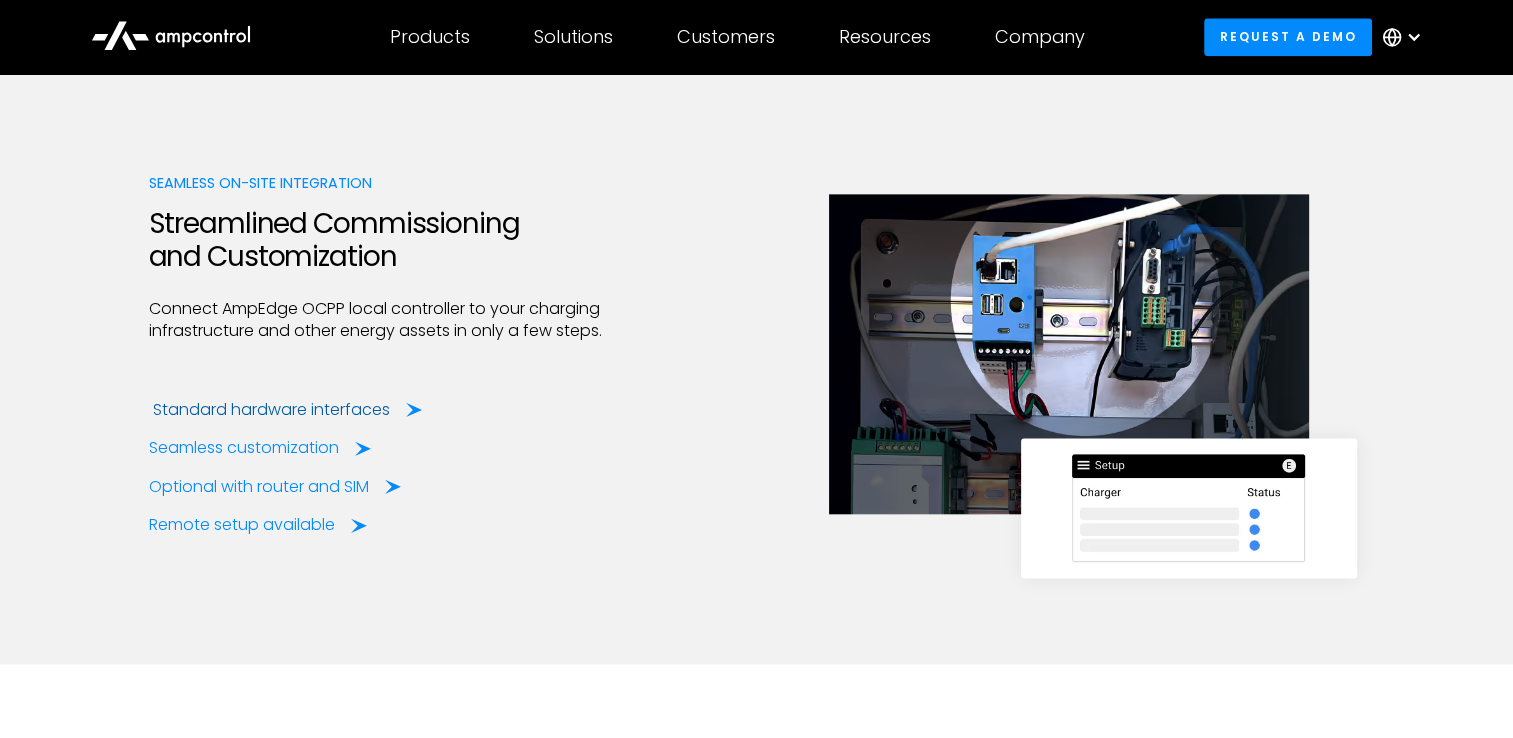 click on "Standard hardware interfaces" at bounding box center [271, 410] 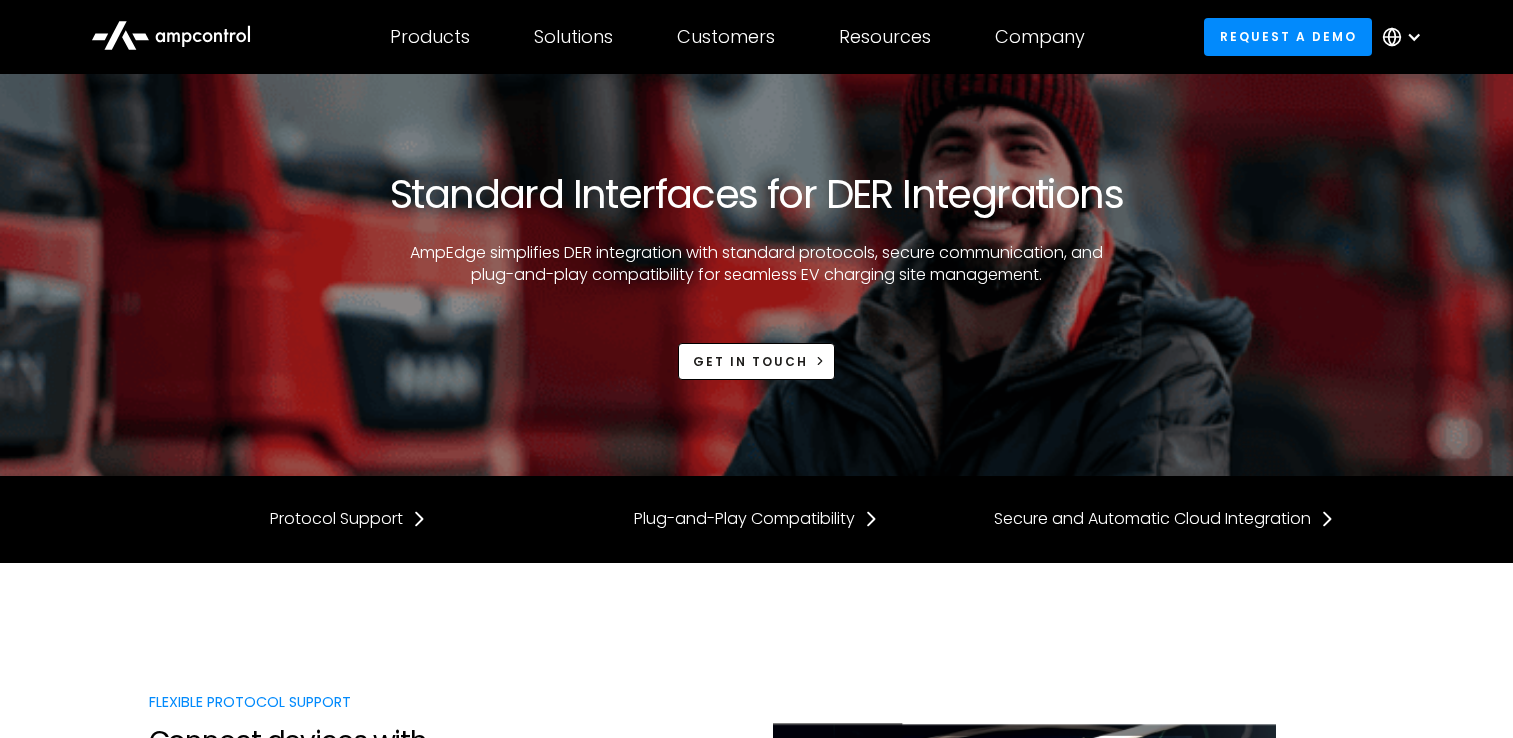 scroll, scrollTop: 0, scrollLeft: 0, axis: both 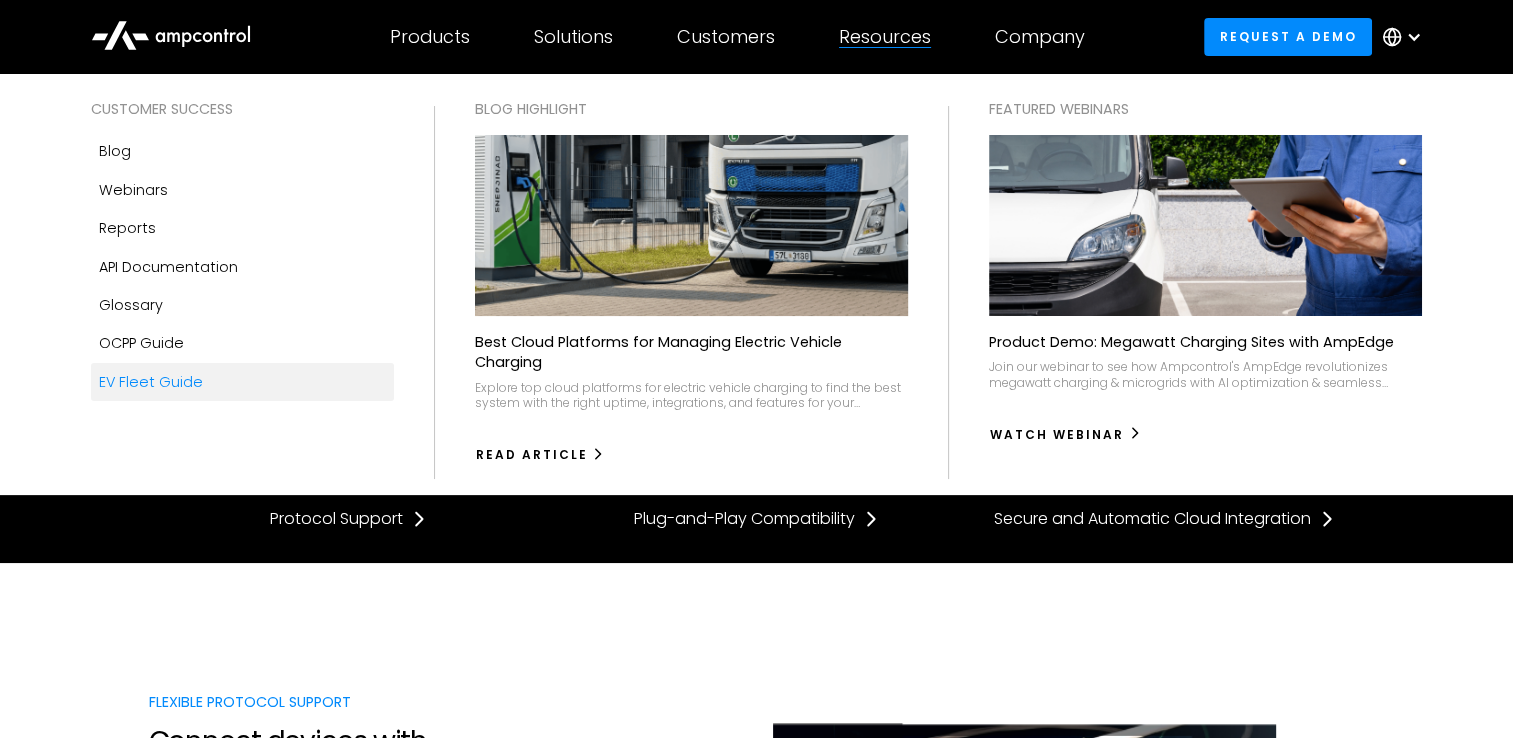 click on "EV Fleet Guide" at bounding box center (151, 382) 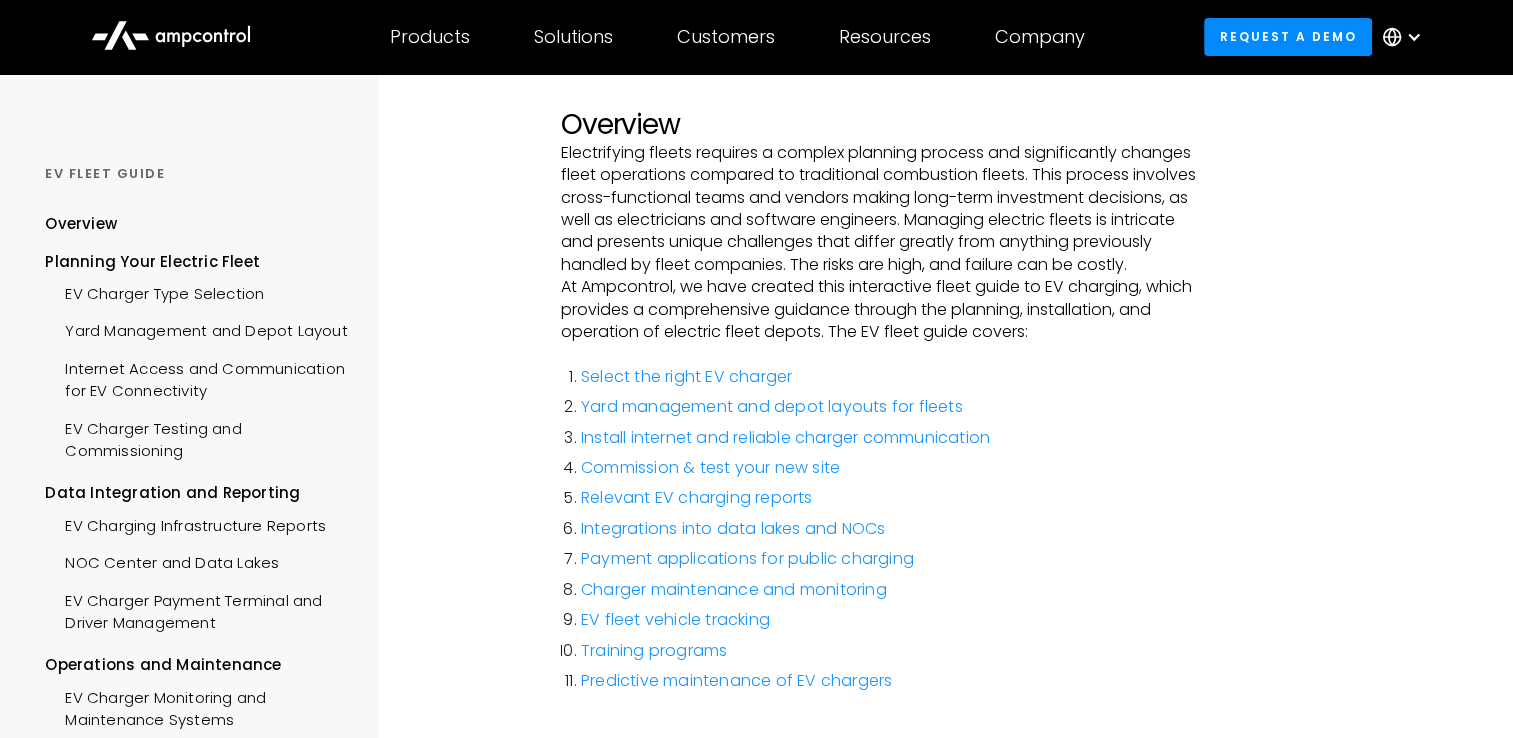scroll, scrollTop: 200, scrollLeft: 0, axis: vertical 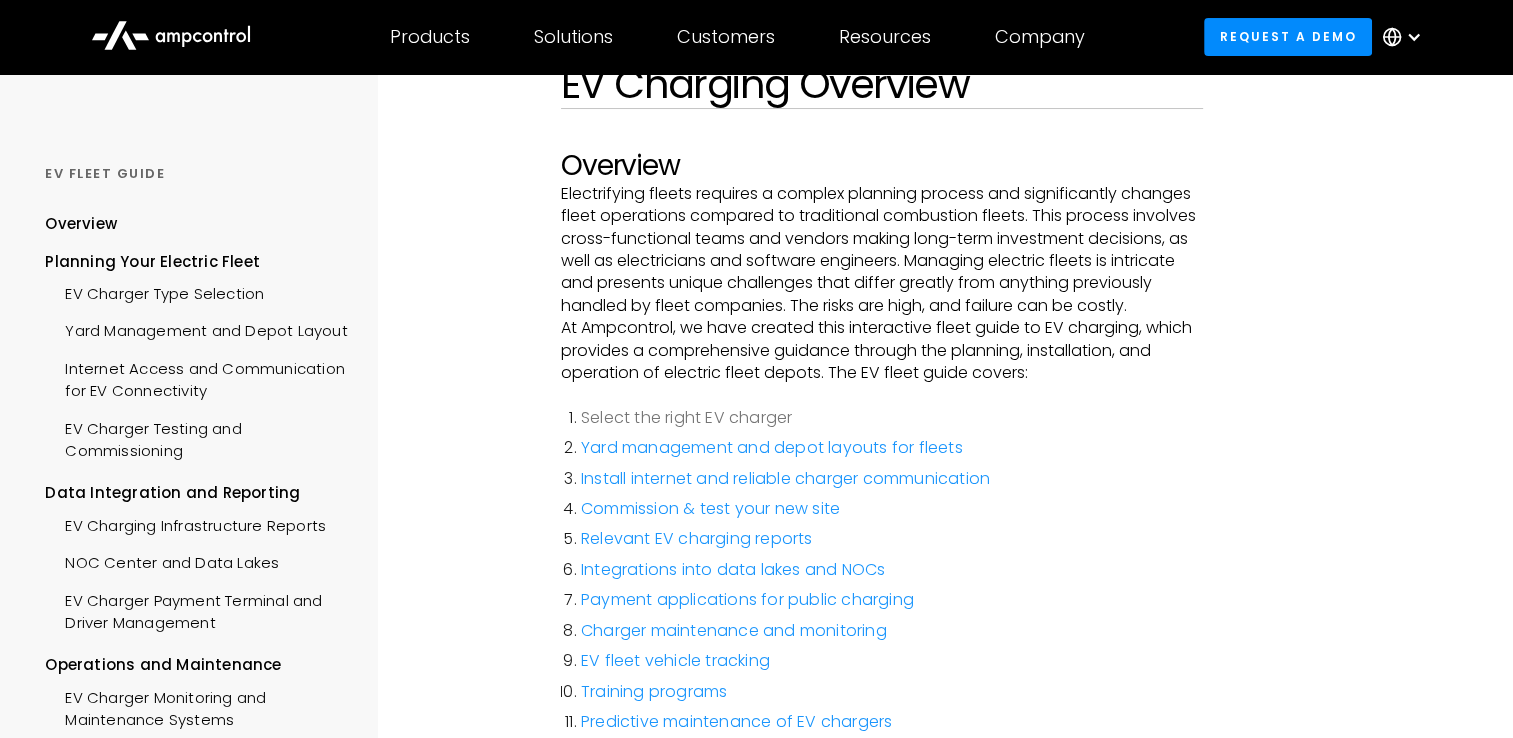 click on "Select the right EV charger" at bounding box center [686, 417] 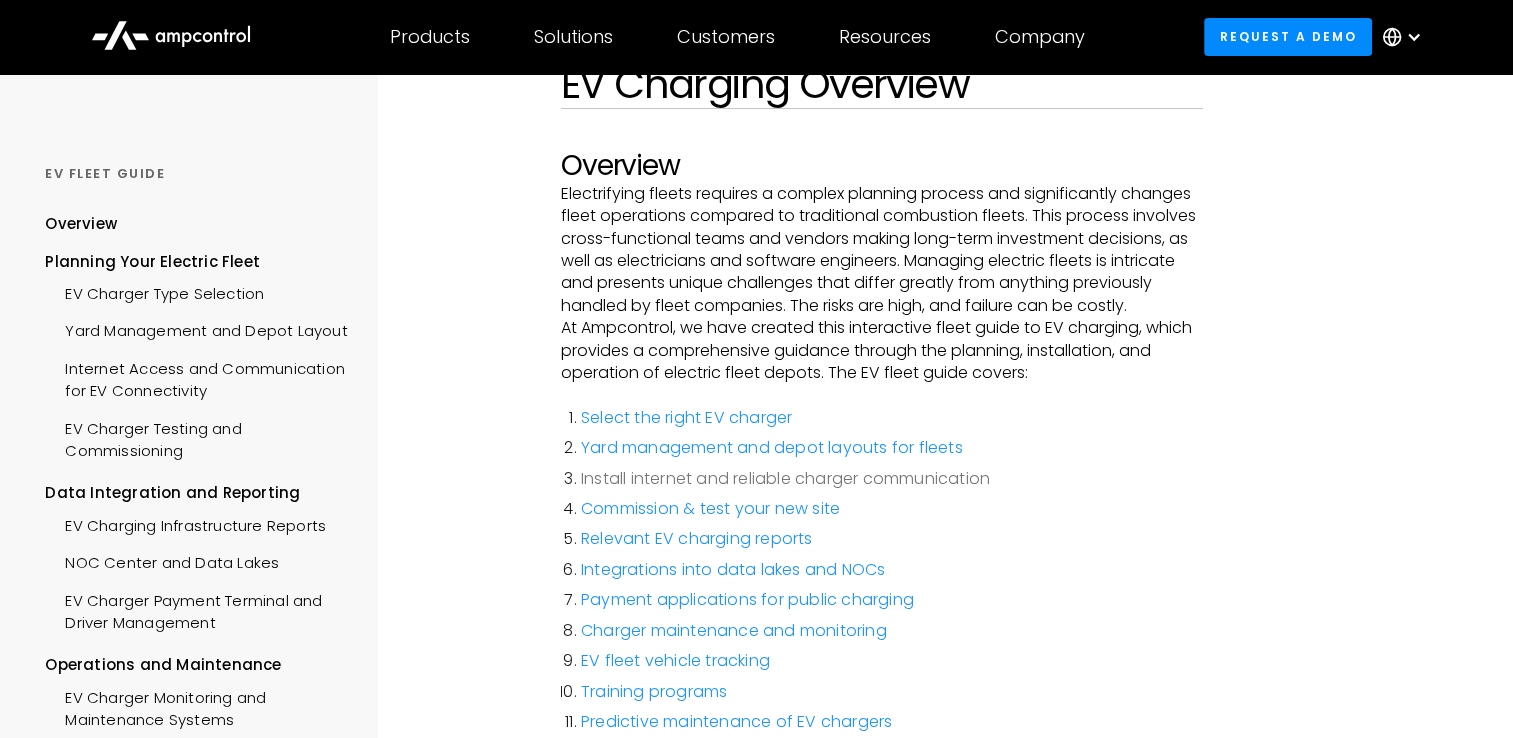 click on "Install internet and reliable charger communication" at bounding box center (785, 478) 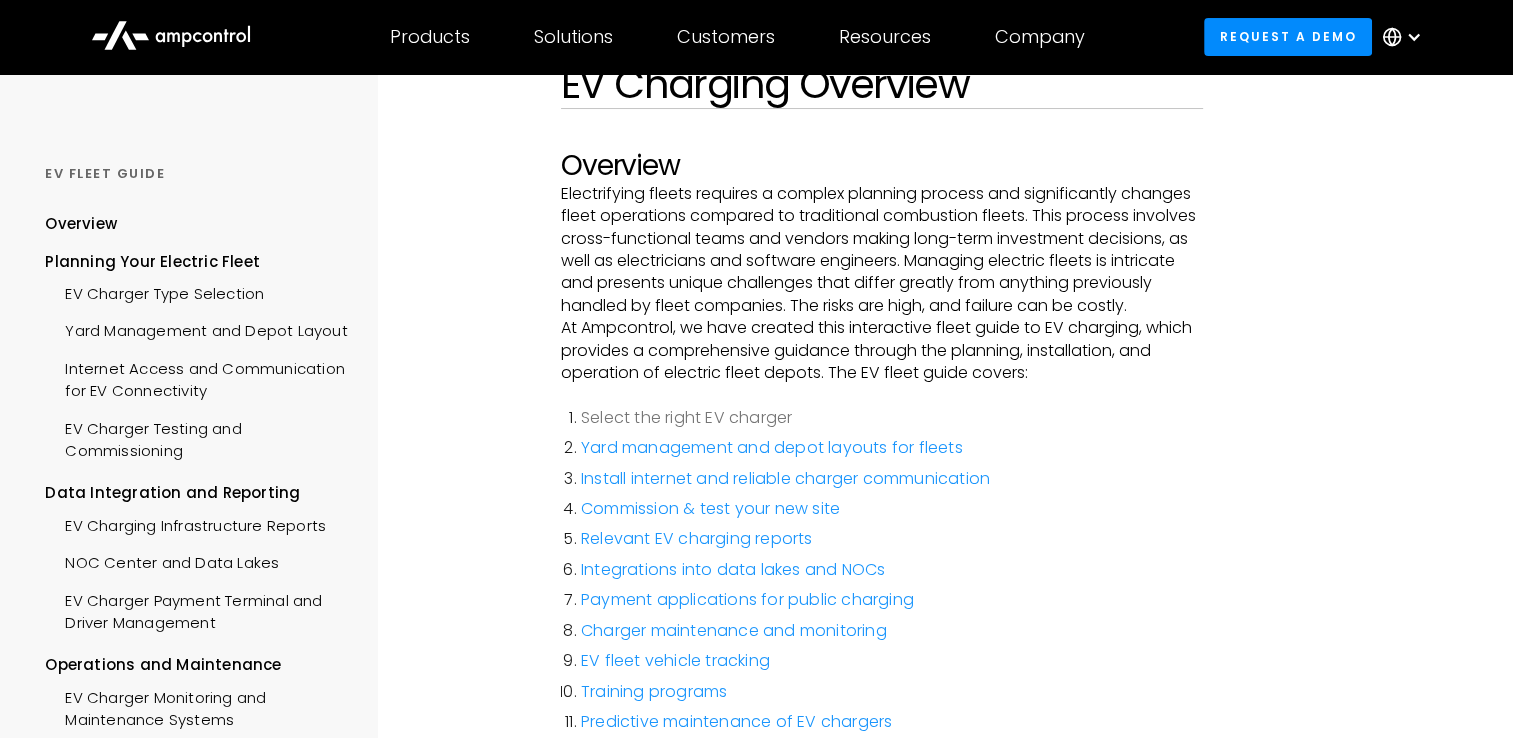 click on "Select the right EV charger" at bounding box center (686, 417) 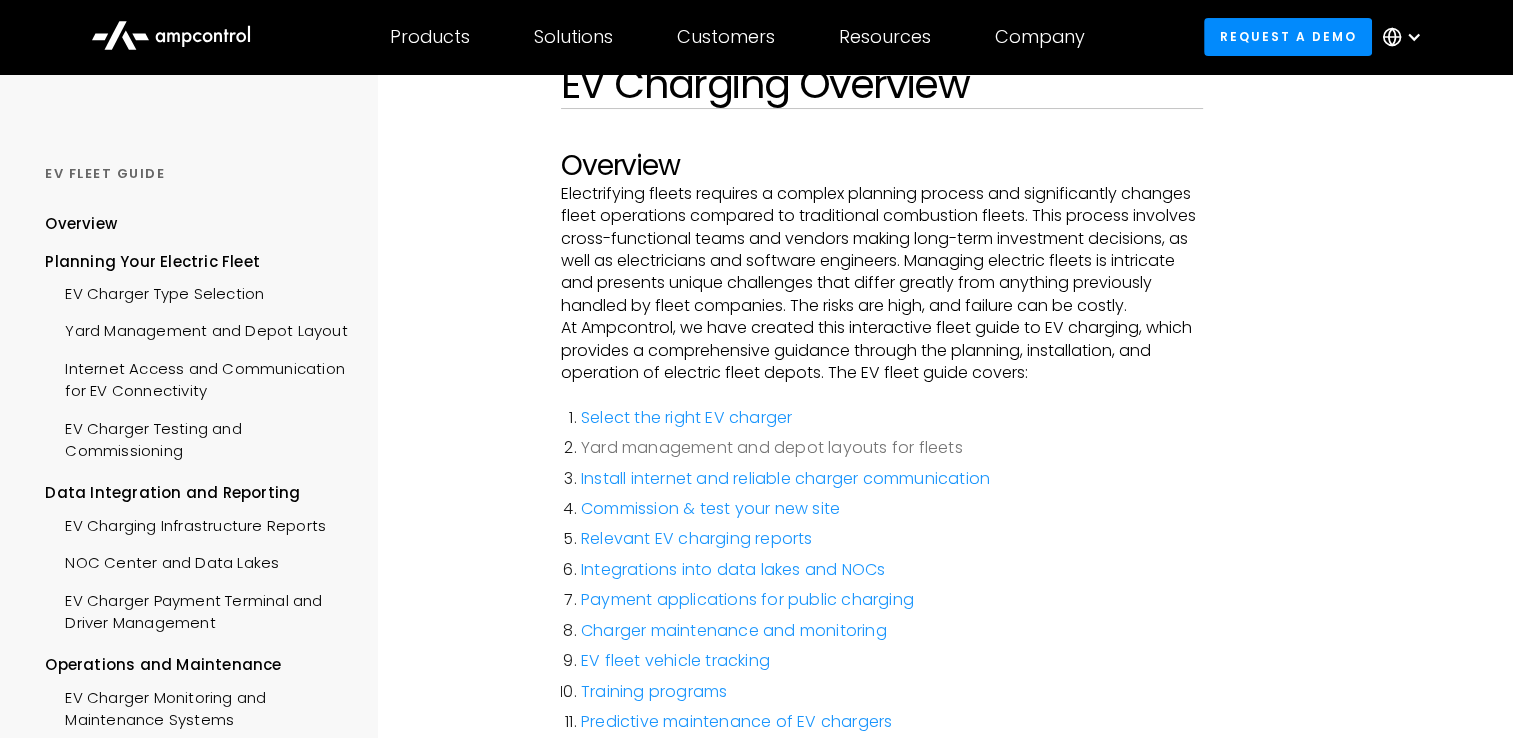 click on "Yard management and depot layouts for fleets" at bounding box center (772, 447) 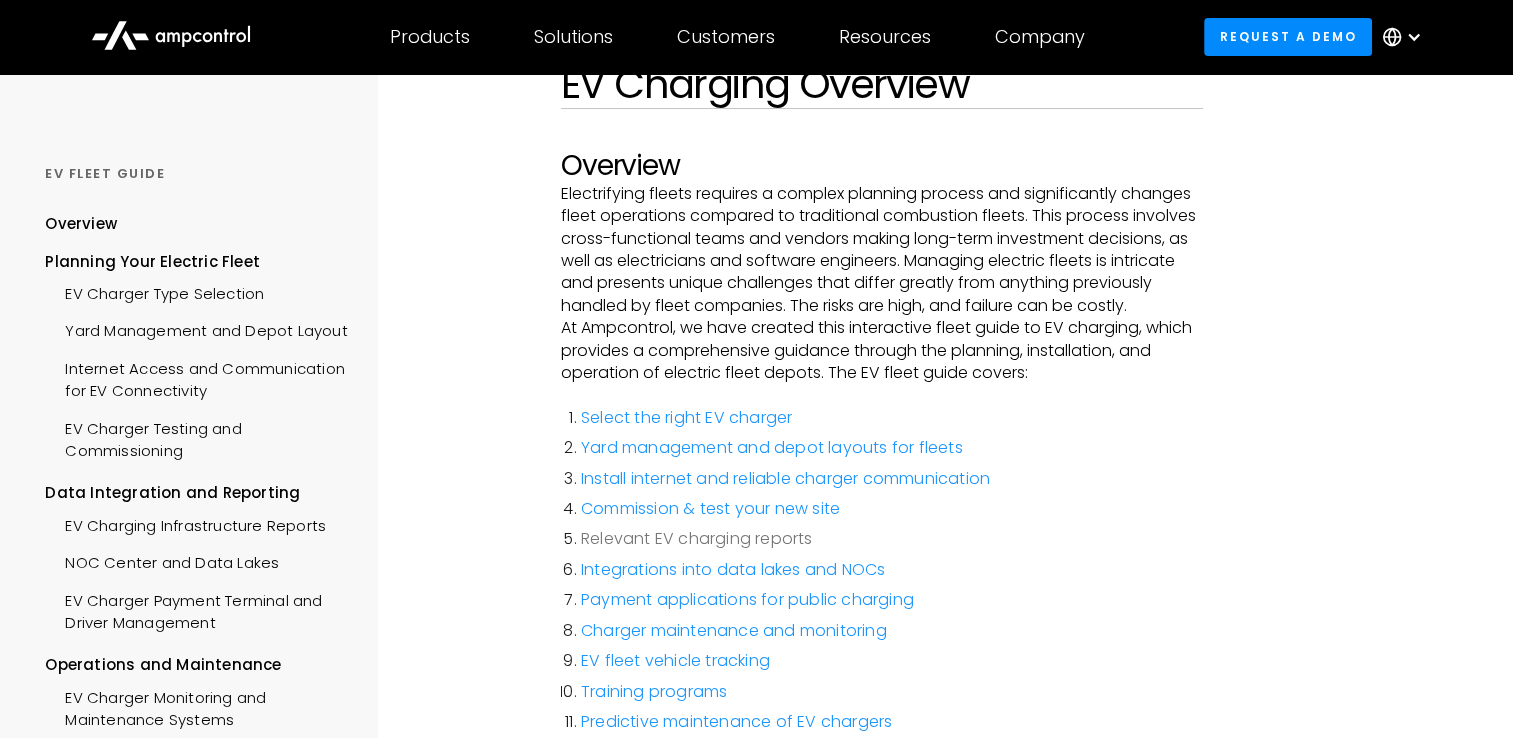 click on "Relevant EV charging reports" at bounding box center [697, 538] 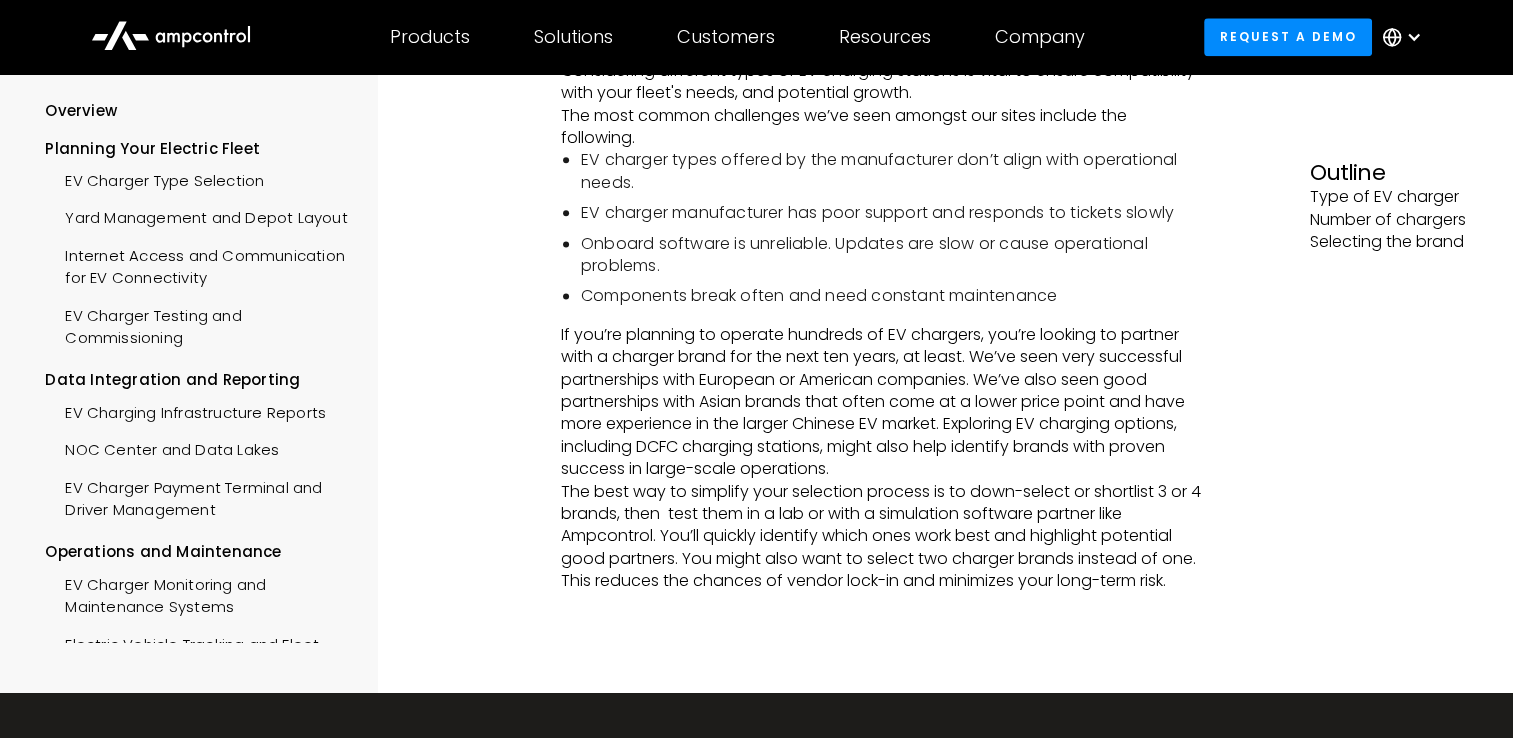 scroll, scrollTop: 2300, scrollLeft: 0, axis: vertical 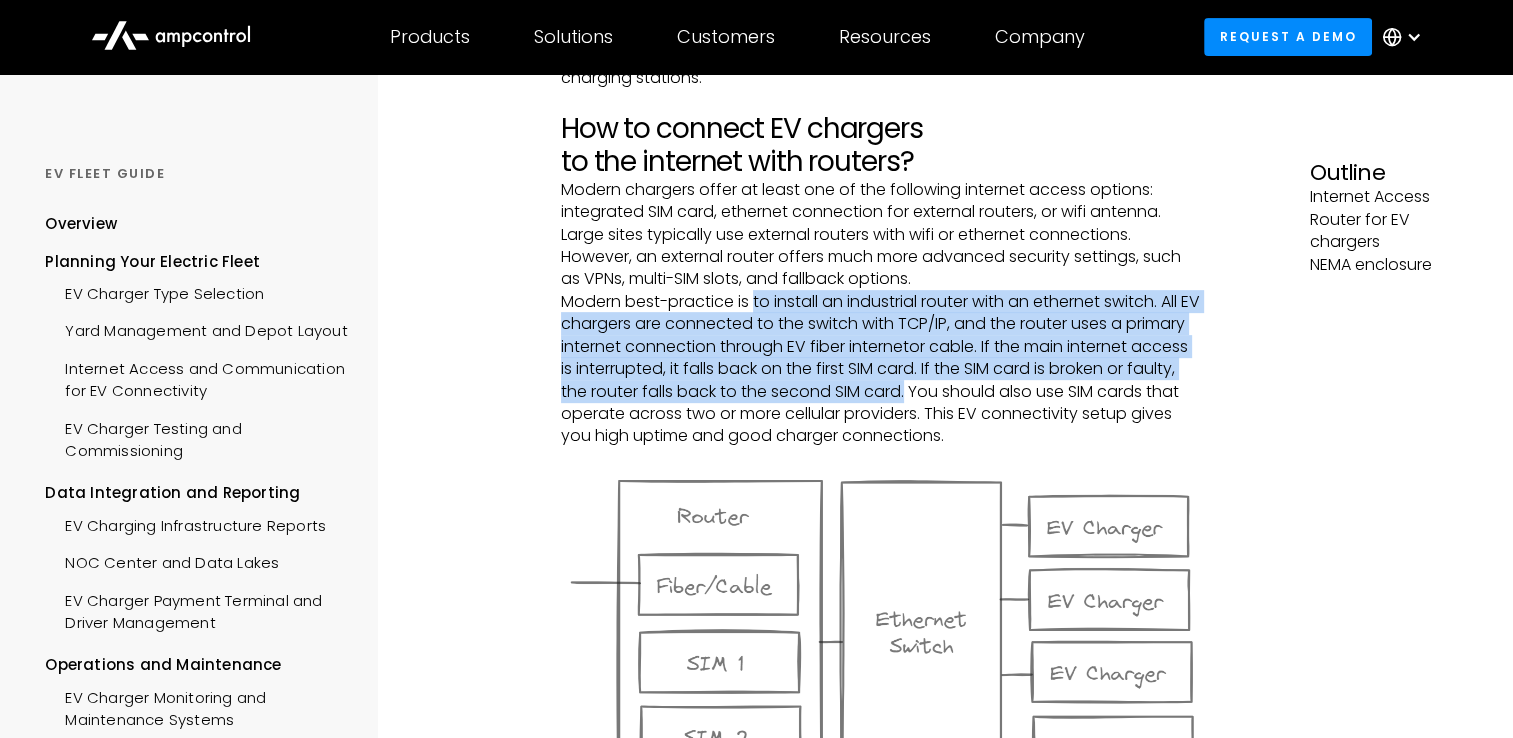 drag, startPoint x: 756, startPoint y: 295, endPoint x: 958, endPoint y: 391, distance: 223.65152 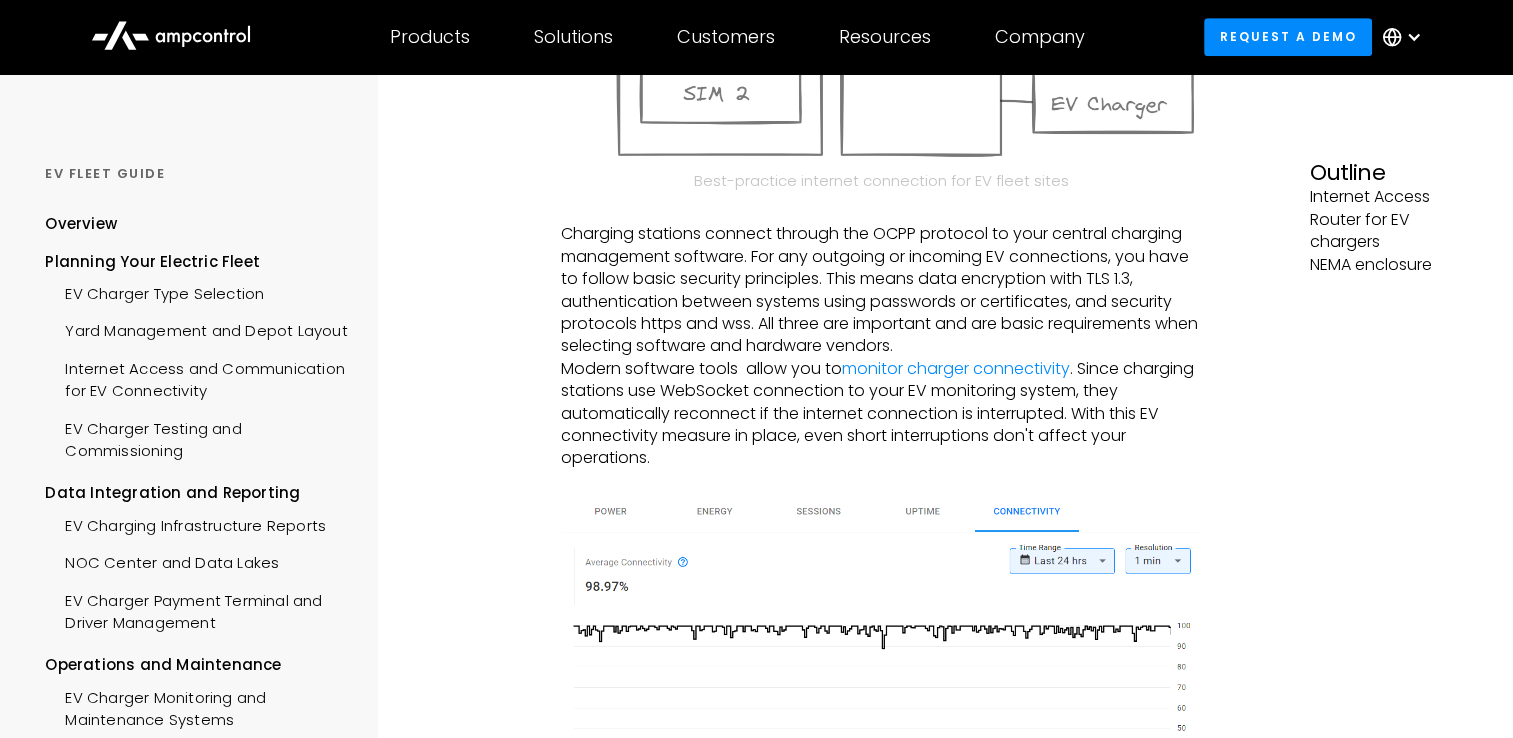 scroll, scrollTop: 1300, scrollLeft: 0, axis: vertical 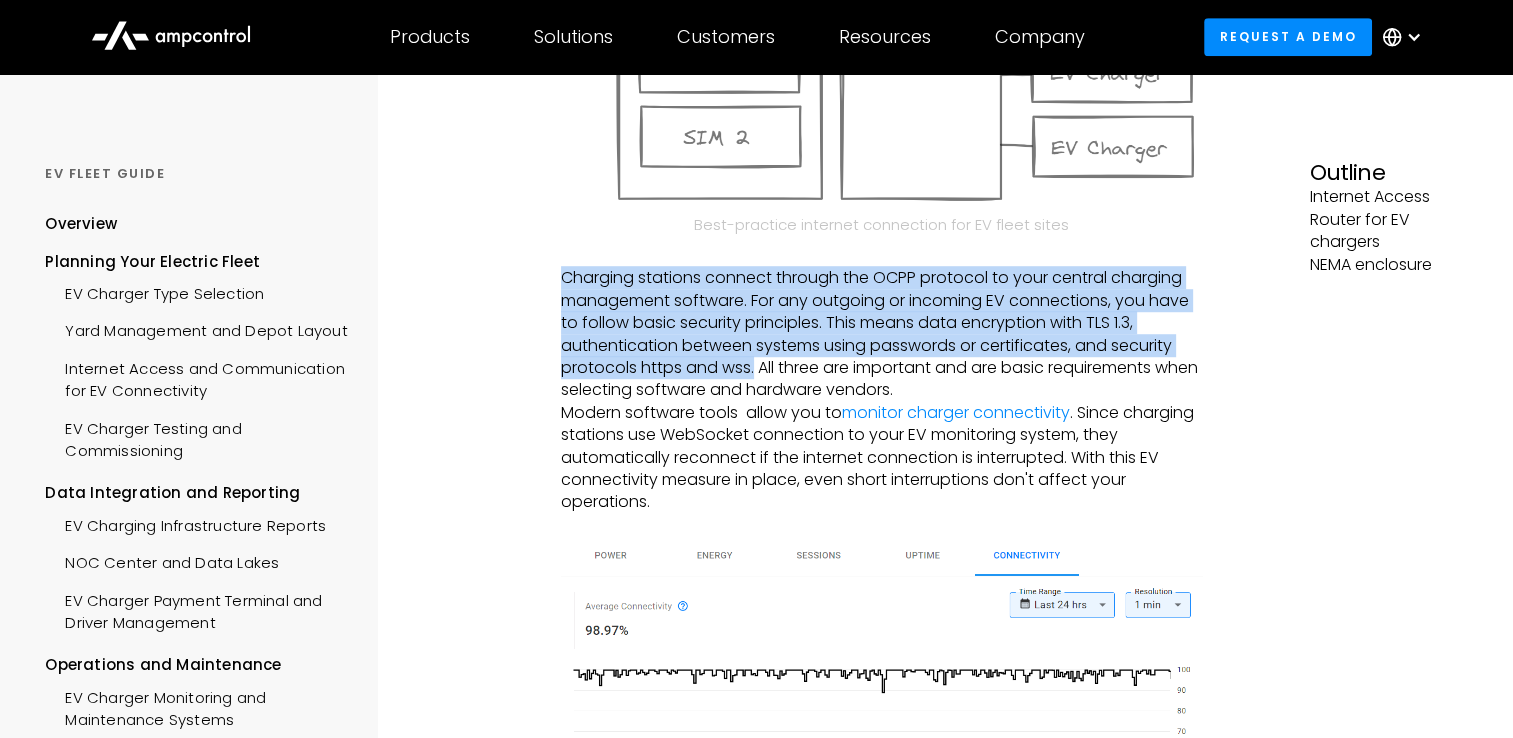 drag, startPoint x: 562, startPoint y: 274, endPoint x: 755, endPoint y: 366, distance: 213.80598 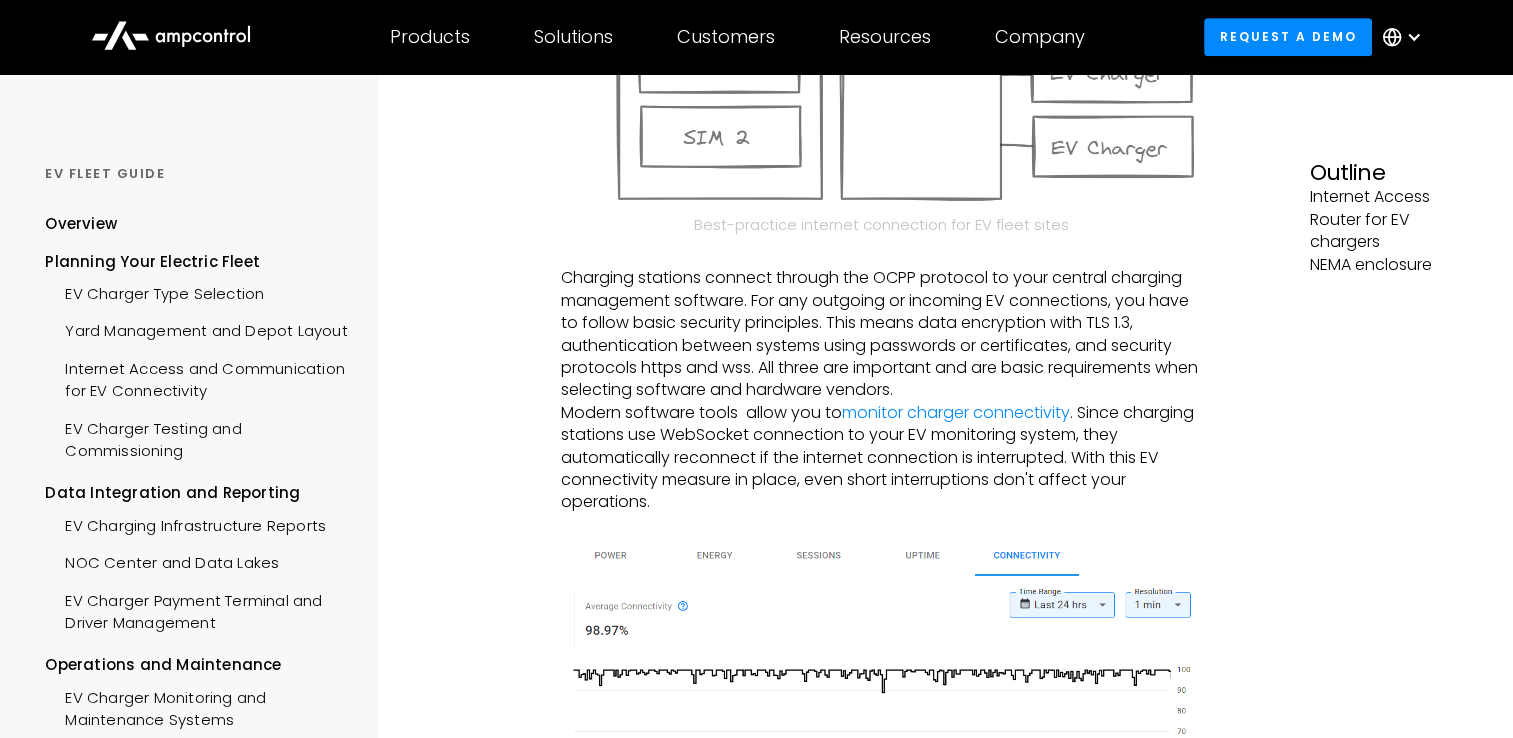 click on "Modern software tools  allow you to  monitor charger connectivity . Since charging stations use WebSocket connection to your EV monitoring system, they automatically reconnect if the internet connection is interrupted. With this EV connectivity measure in place, even short interruptions don't affect your operations." at bounding box center [882, 458] 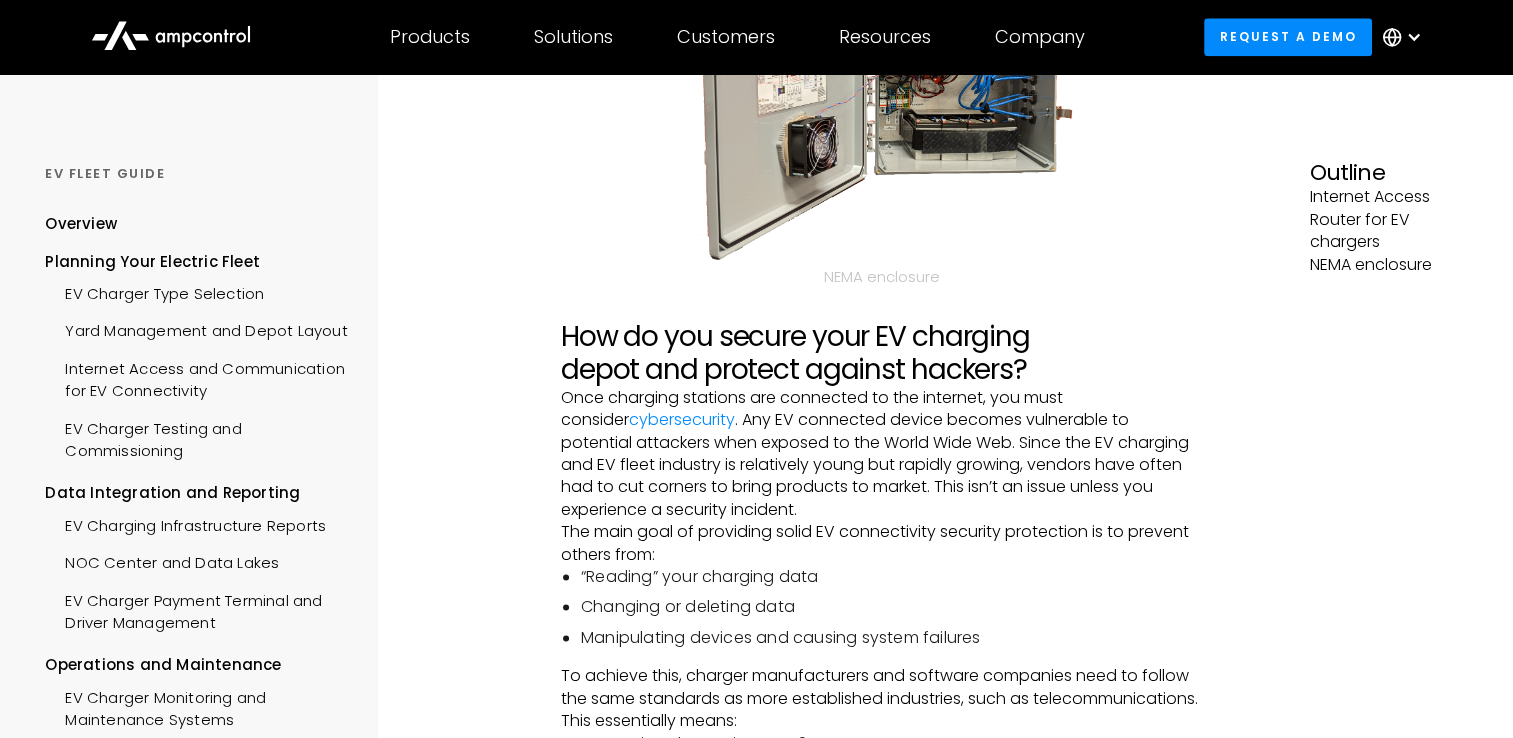 scroll, scrollTop: 2600, scrollLeft: 0, axis: vertical 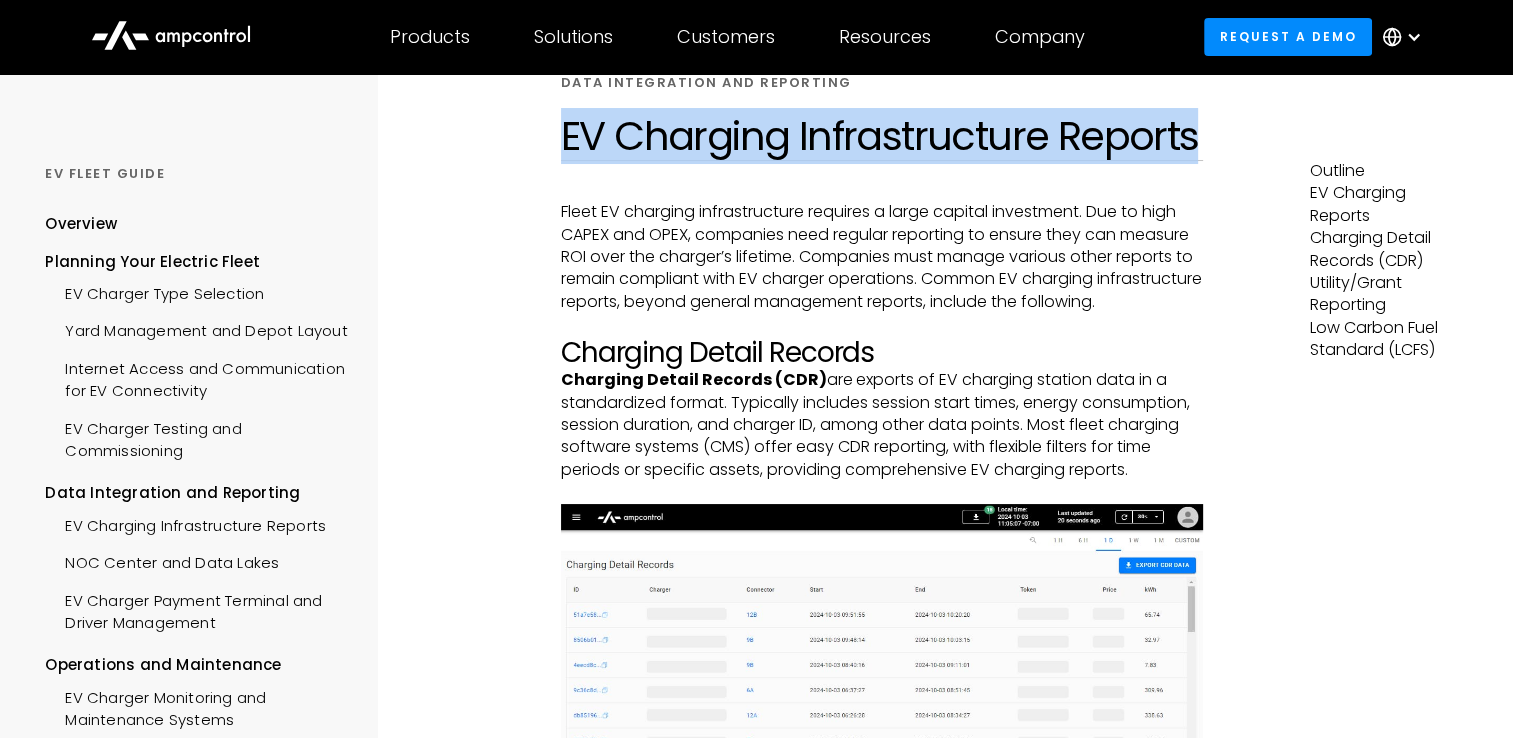 drag, startPoint x: 565, startPoint y: 129, endPoint x: 1193, endPoint y: 156, distance: 628.58014 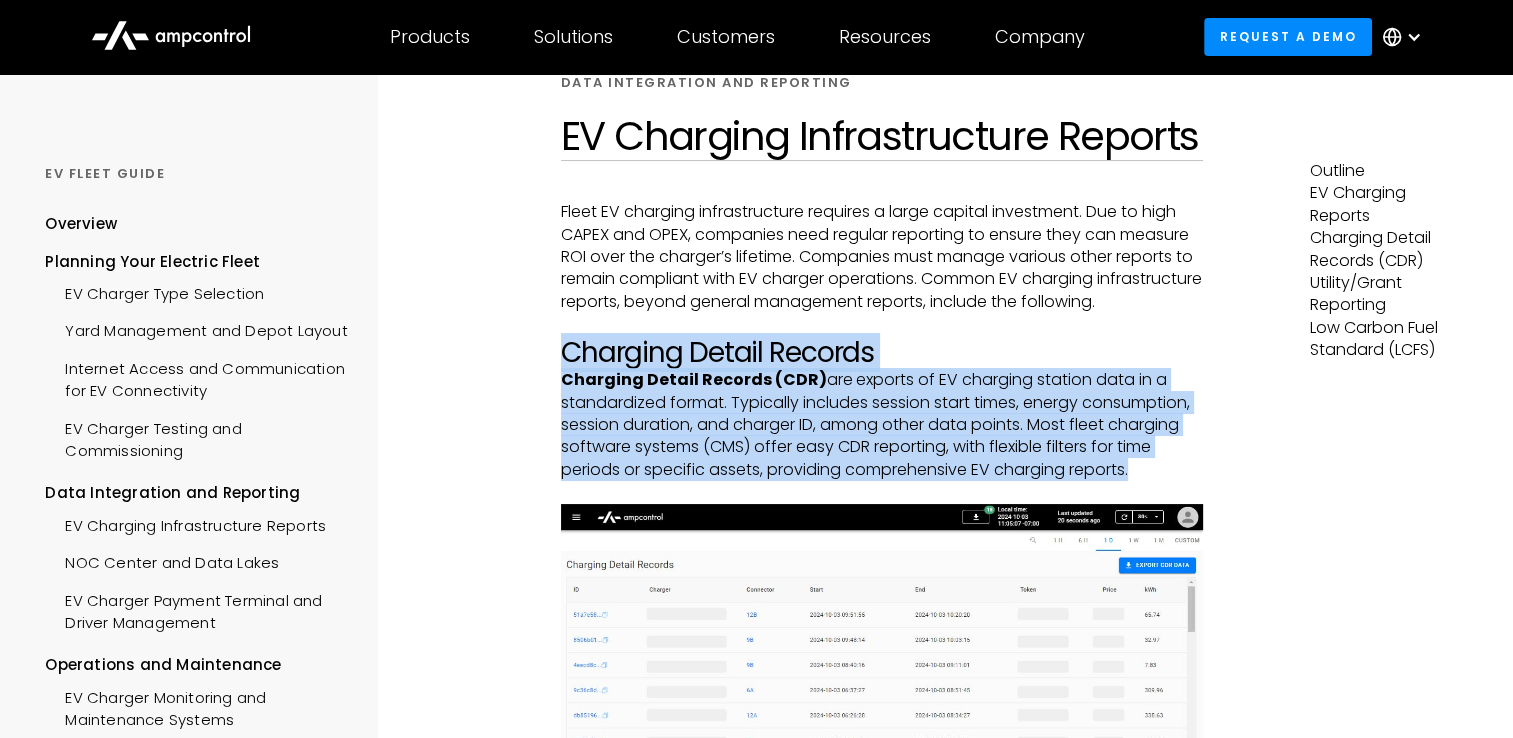 drag, startPoint x: 564, startPoint y: 378, endPoint x: 1150, endPoint y: 494, distance: 597.3709 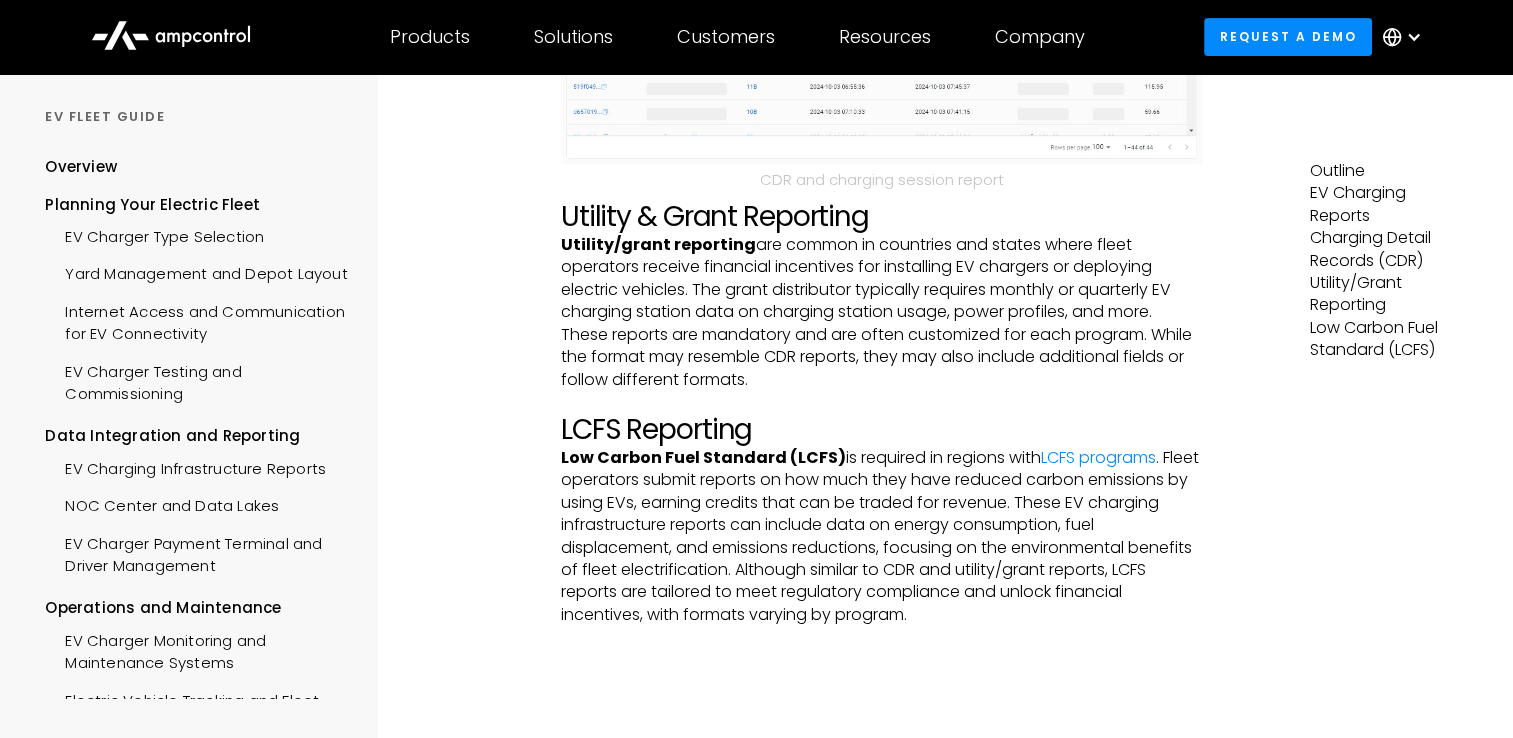 scroll, scrollTop: 800, scrollLeft: 0, axis: vertical 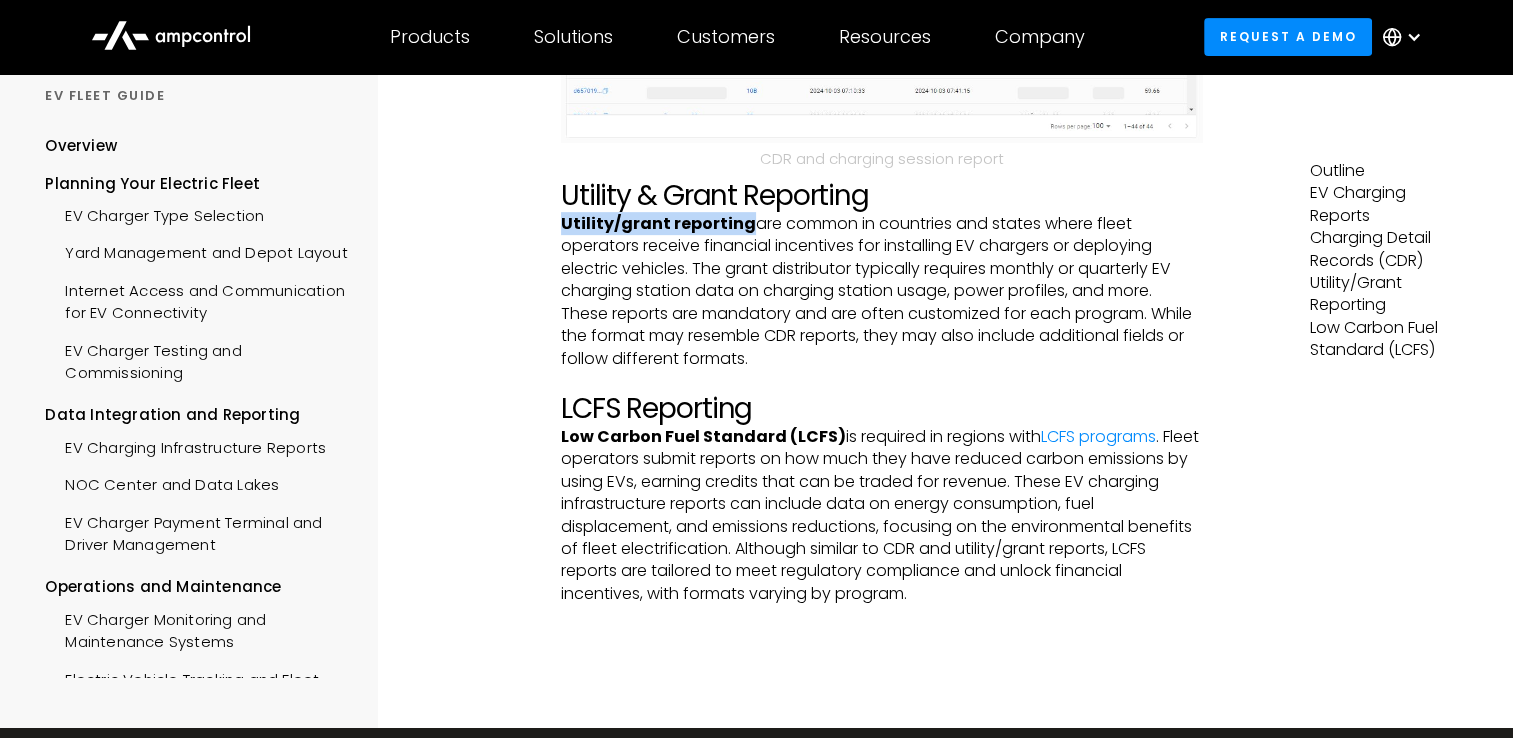 drag, startPoint x: 564, startPoint y: 242, endPoint x: 740, endPoint y: 241, distance: 176.00284 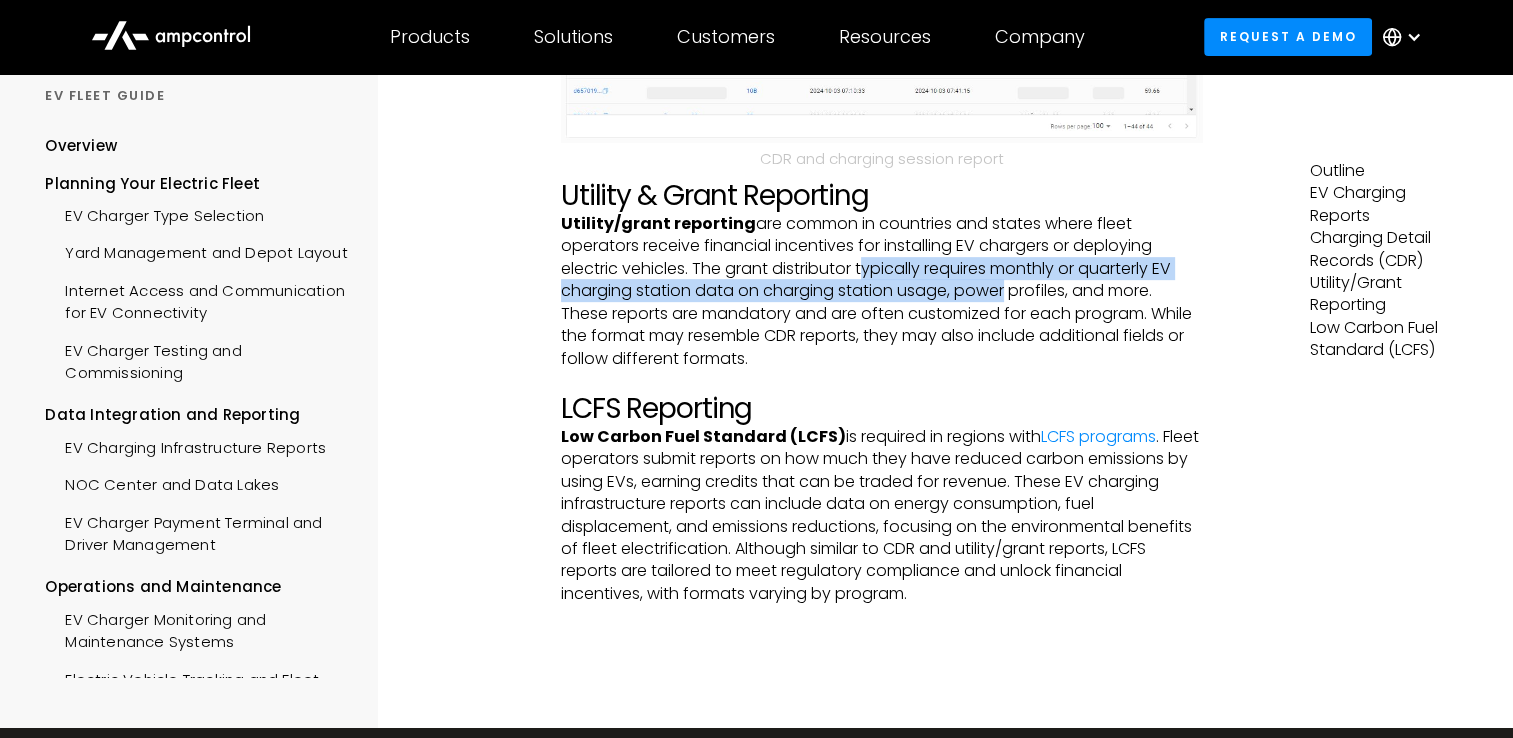 drag, startPoint x: 871, startPoint y: 283, endPoint x: 1002, endPoint y: 318, distance: 135.59499 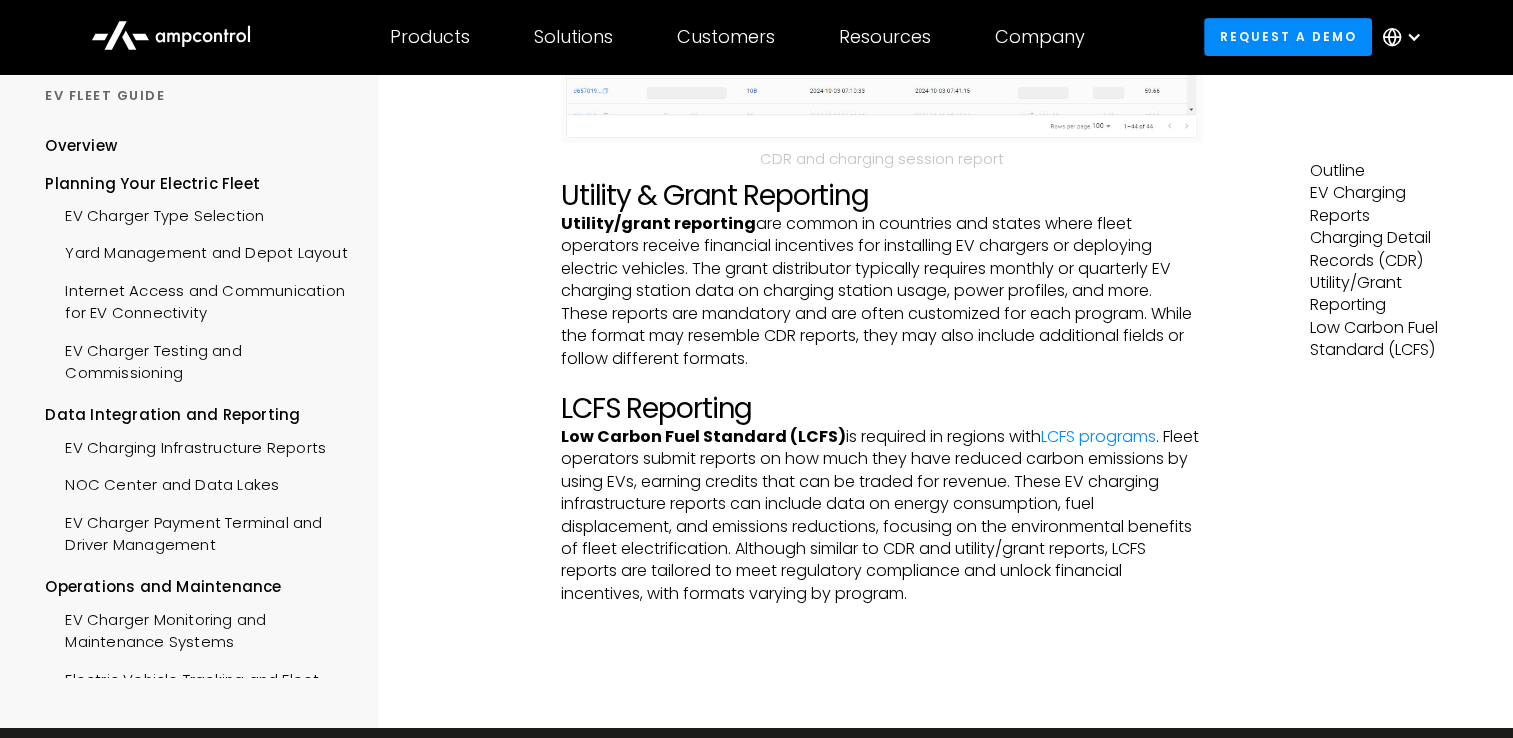 click on "Utility/grant reporting are common in countries and states where fleet operators receive financial incentives for installing EV chargers or deploying electric vehicles. The grant distributor typically requires monthly or quarterly EV charging station data on charging station usage, power profiles, and more. These reports are mandatory and are often customized for each program. While the format may resemble CDR reports, they may also include additional fields or follow different formats." at bounding box center [882, 291] 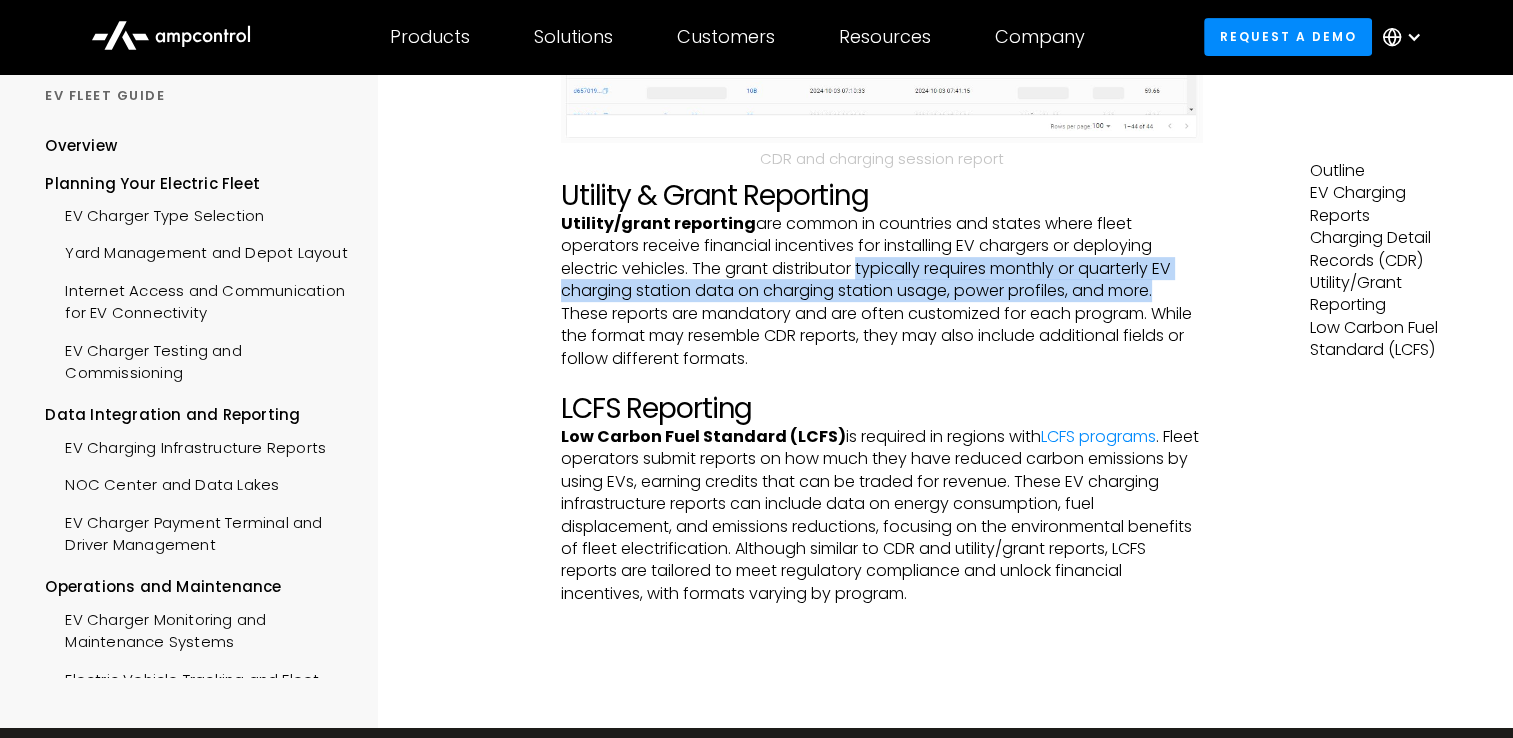 drag, startPoint x: 863, startPoint y: 287, endPoint x: 1168, endPoint y: 313, distance: 306.1062 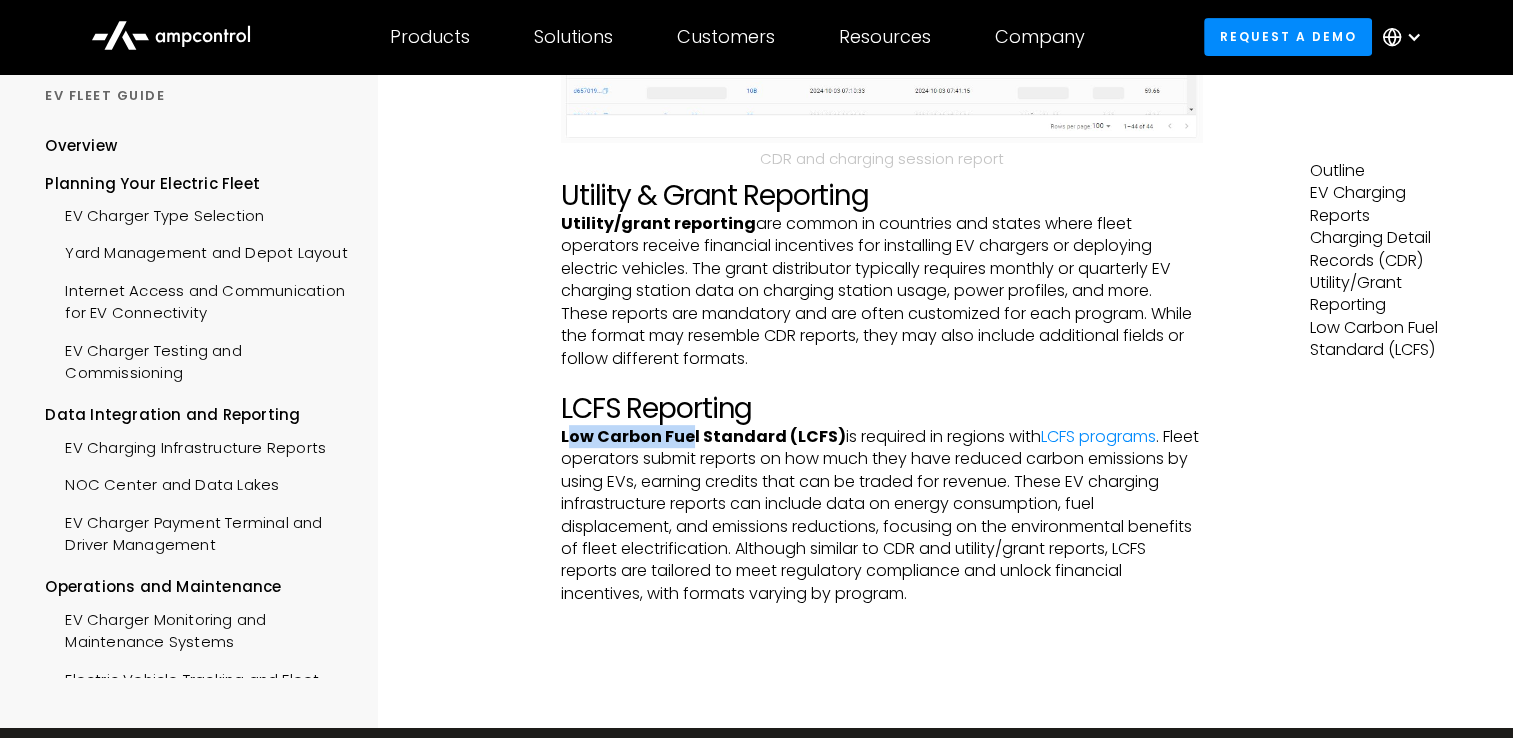 drag, startPoint x: 566, startPoint y: 463, endPoint x: 691, endPoint y: 470, distance: 125.19585 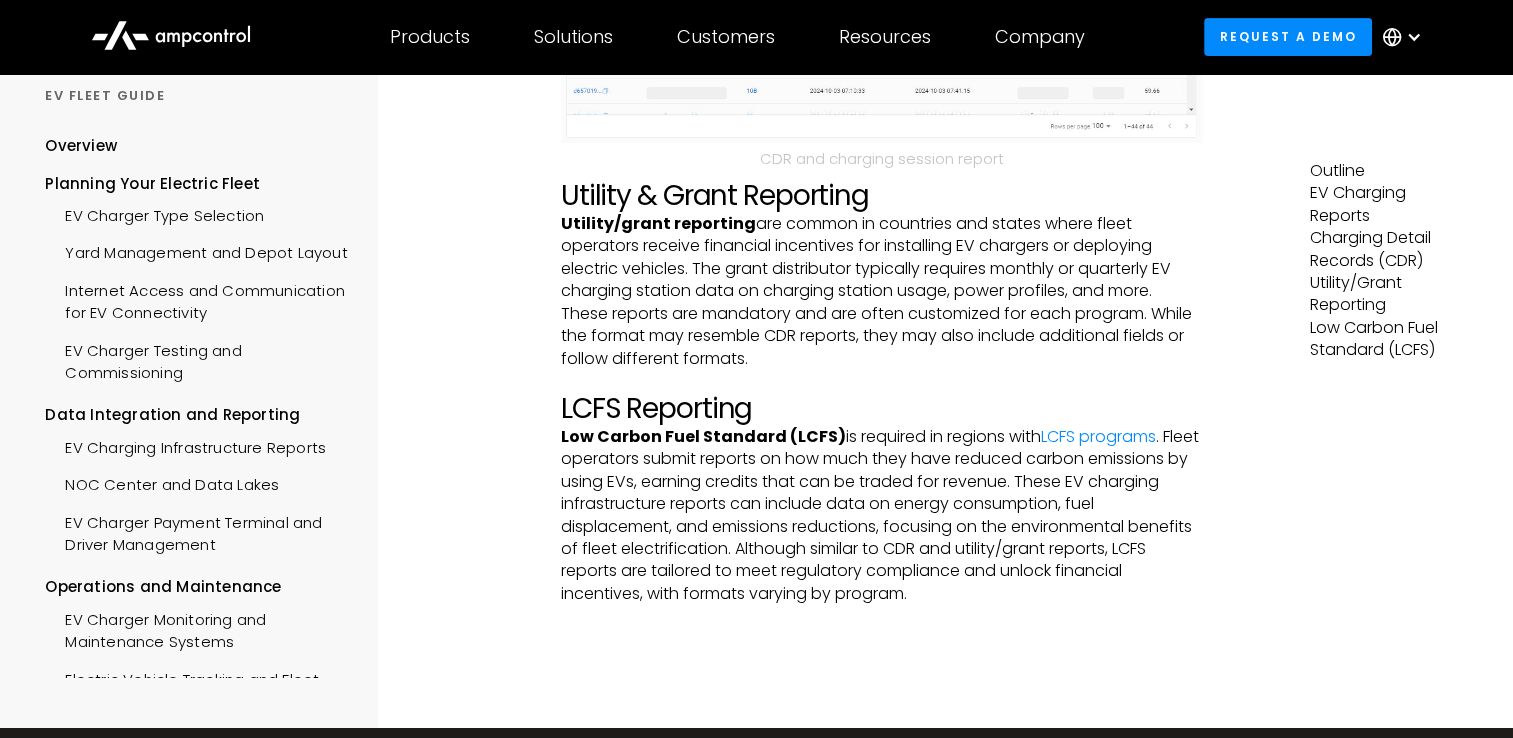 drag, startPoint x: 691, startPoint y: 470, endPoint x: 551, endPoint y: 473, distance: 140.03214 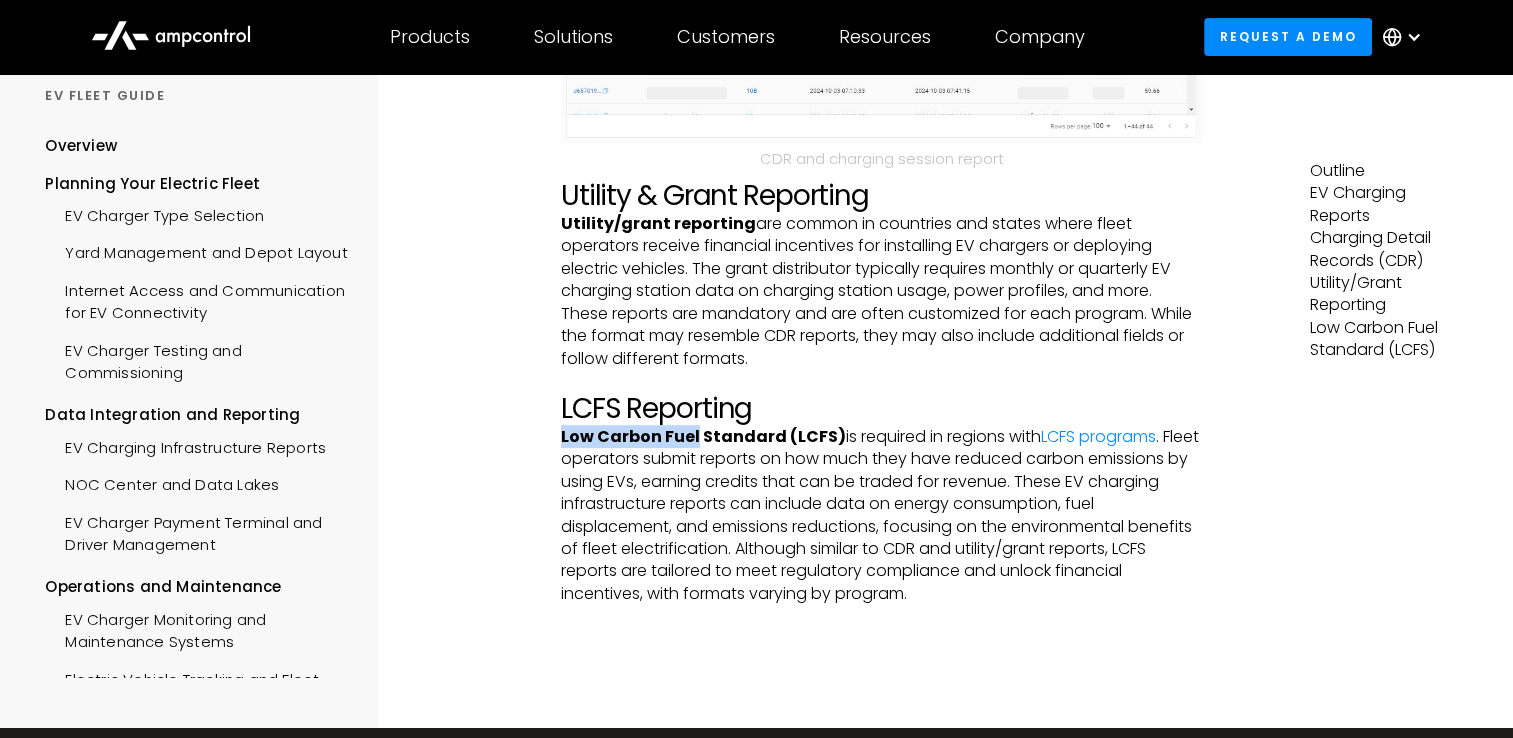 drag, startPoint x: 559, startPoint y: 460, endPoint x: 694, endPoint y: 457, distance: 135.03333 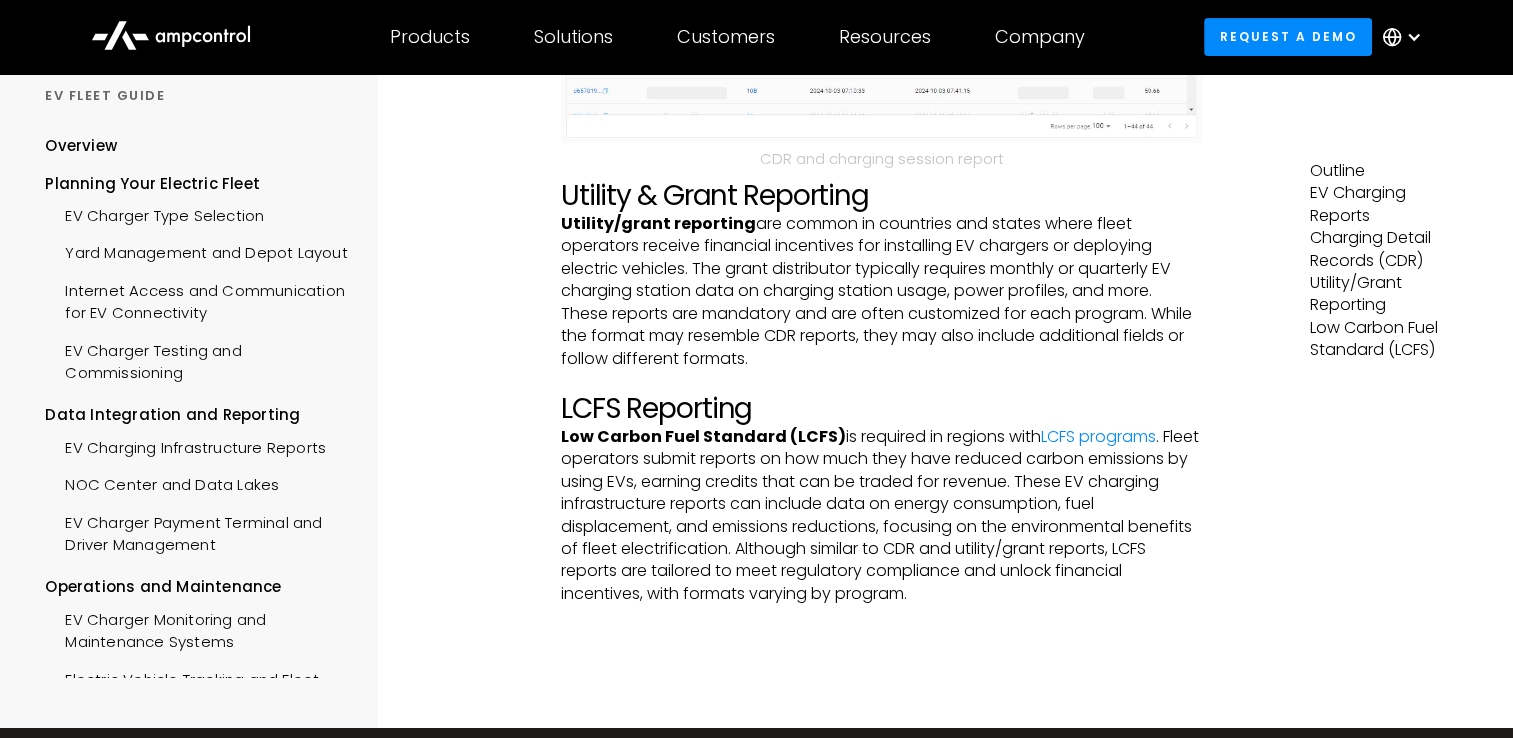 click on "Low Carbon Fuel Standard (LCFS) is required in regions with LCFS programs. Fleet operators submit reports on how much they have reduced carbon emissions by using EVs, earning credits that can be traded for revenue. These EV charging infrastructure reports can include data on energy consumption, fuel displacement, and emissions reductions, focusing on the environmental benefits of fleet electrification. Although similar to CDR and utility/grant reports, LCFS reports are tailored to meet regulatory compliance and unlock financial incentives, with formats varying by program." at bounding box center (882, 515) 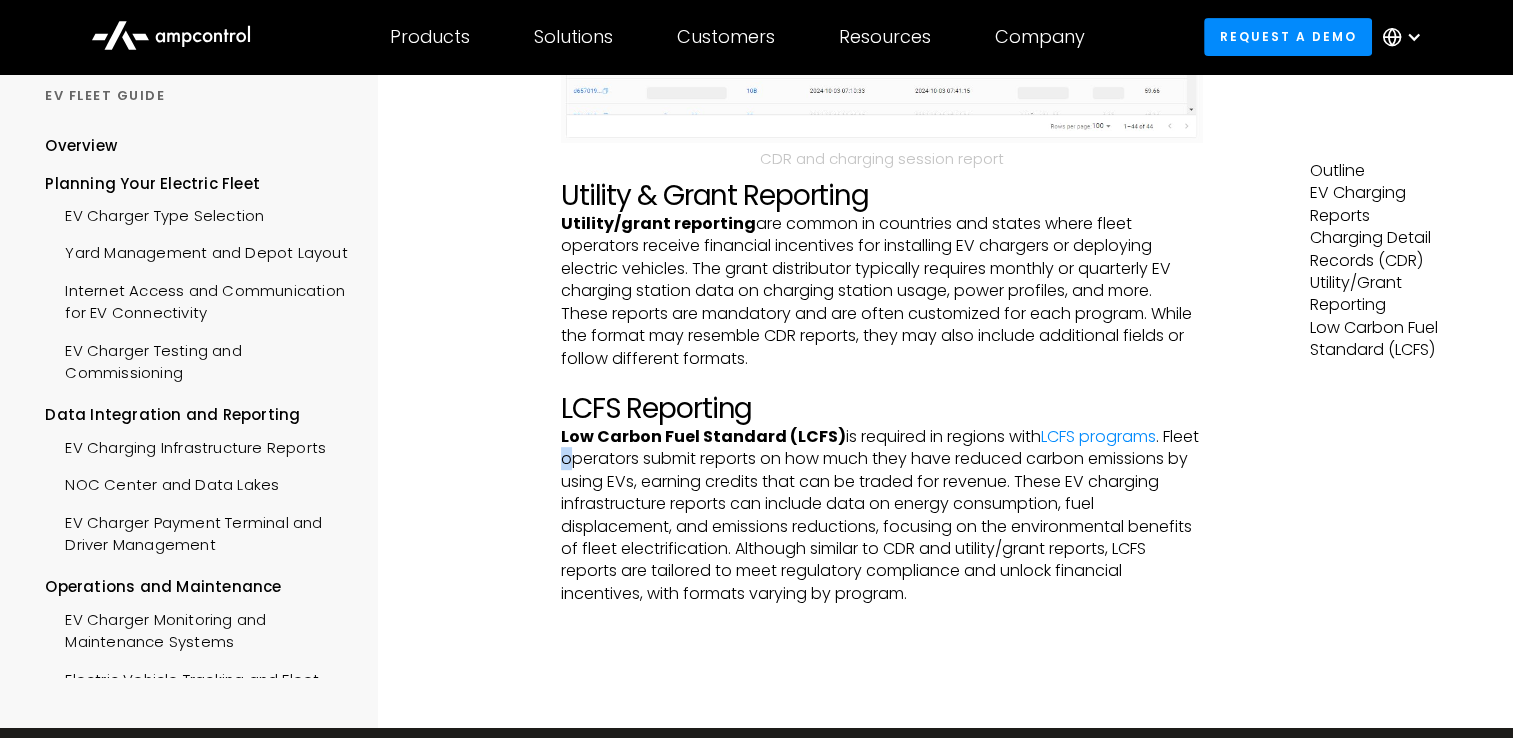 click on "Low Carbon Fuel Standard (LCFS) is required in regions with LCFS programs. Fleet operators submit reports on how much they have reduced carbon emissions by using EVs, earning credits that can be traded for revenue. These EV charging infrastructure reports can include data on energy consumption, fuel displacement, and emissions reductions, focusing on the environmental benefits of fleet electrification. Although similar to CDR and utility/grant reports, LCFS reports are tailored to meet regulatory compliance and unlock financial incentives, with formats varying by program." at bounding box center (882, 515) 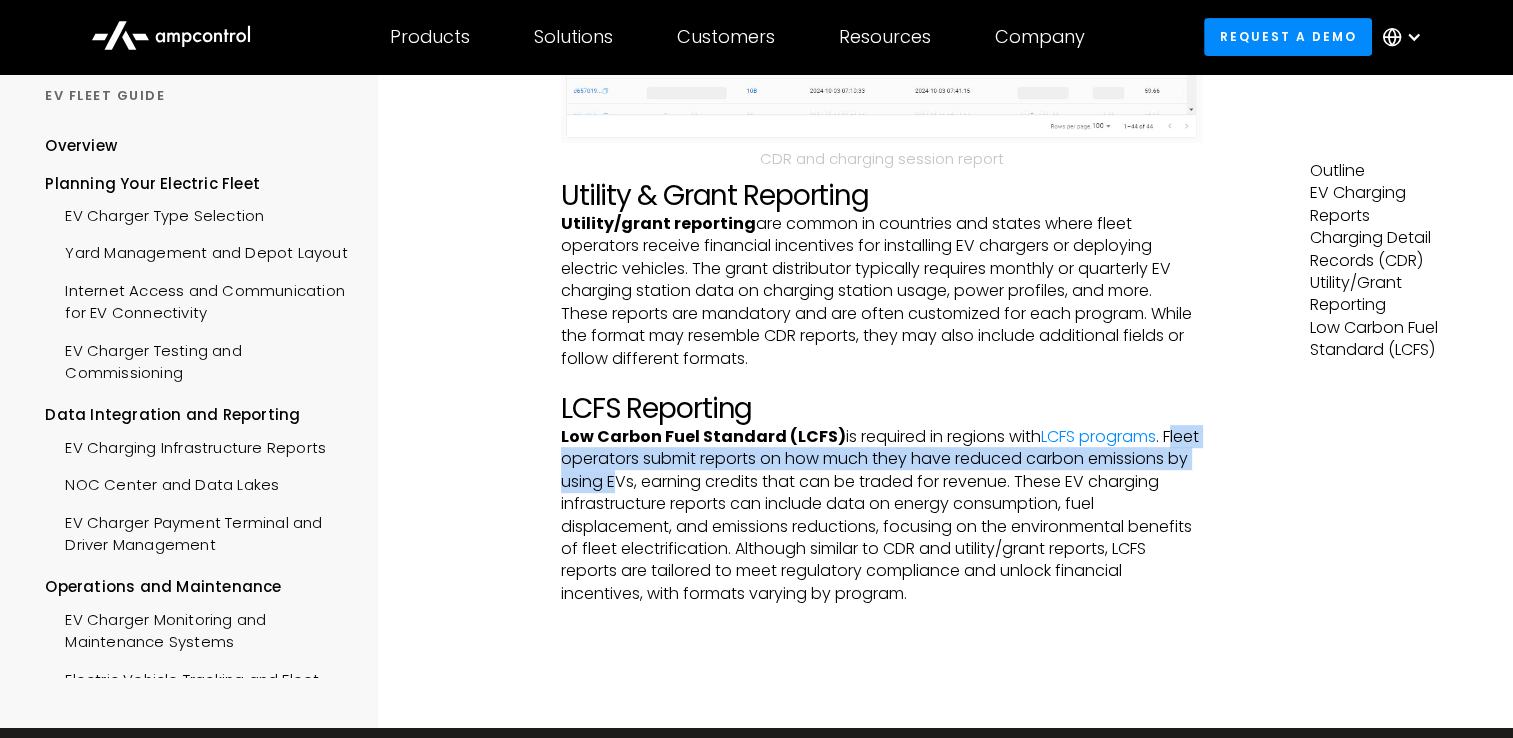 drag, startPoint x: 611, startPoint y: 483, endPoint x: 725, endPoint y: 508, distance: 116.70904 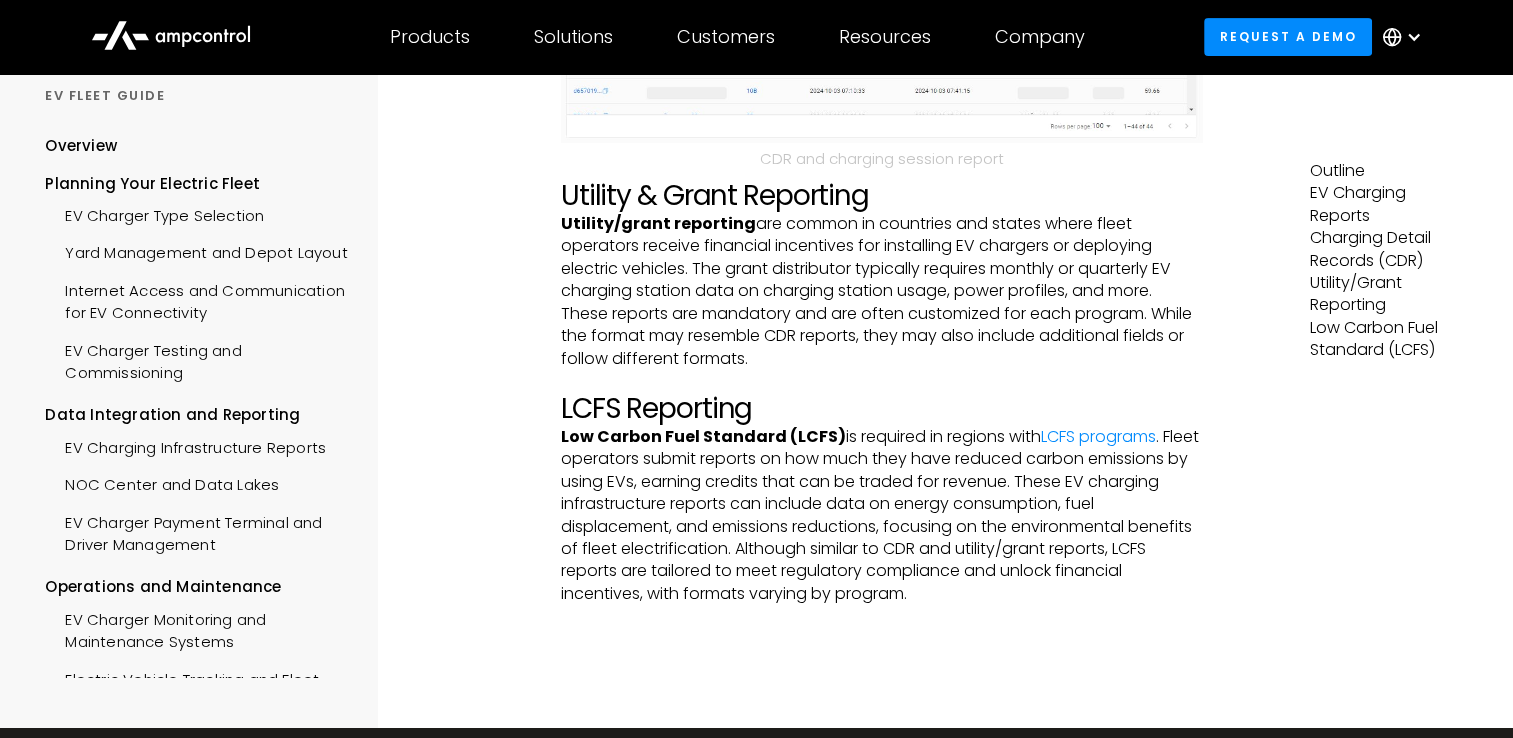 click on "Data Integration and Reporting EV Charging Infrastructure Reports Fleet EV charging infrastructure requires a large capital investment. Due to high CAPEX and OPEX, companies need regular reporting to ensure they can measure ROI over the charger’s lifetime. Companies must manage various other reports to remain compliant with EV charger operations. Common EV charging infrastructure reports, beyond general management reports, include the following. ‍ Charging Detail Records Charging Detail Records (CDR) are exports of EV charging station data in a standardized format. Typically includes session start times, energy consumption, session duration, and charger ID, among other data points. Most fleet charging software systems (CMS) offer easy CDR reporting, with flexible filters for time periods or specific assets, providing comprehensive EV charging reports. ‍ CDR and charging session report Utility & Grant Reporting Utility/grant reporting ‍ LCFS Reporting Low Carbon Fuel Standard (LCFS) LCFS programs" at bounding box center [882, 1] 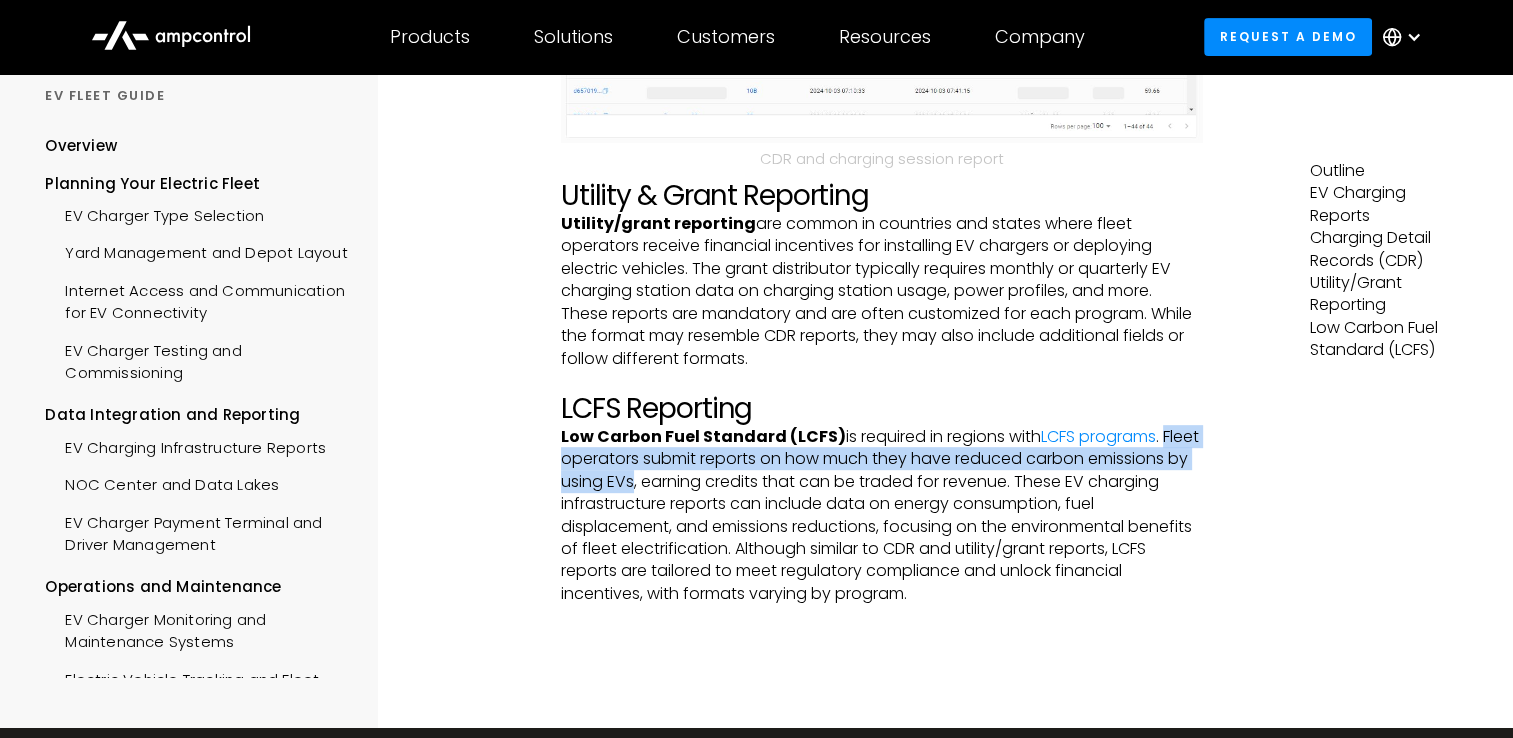 drag, startPoint x: 560, startPoint y: 487, endPoint x: 740, endPoint y: 497, distance: 180.27756 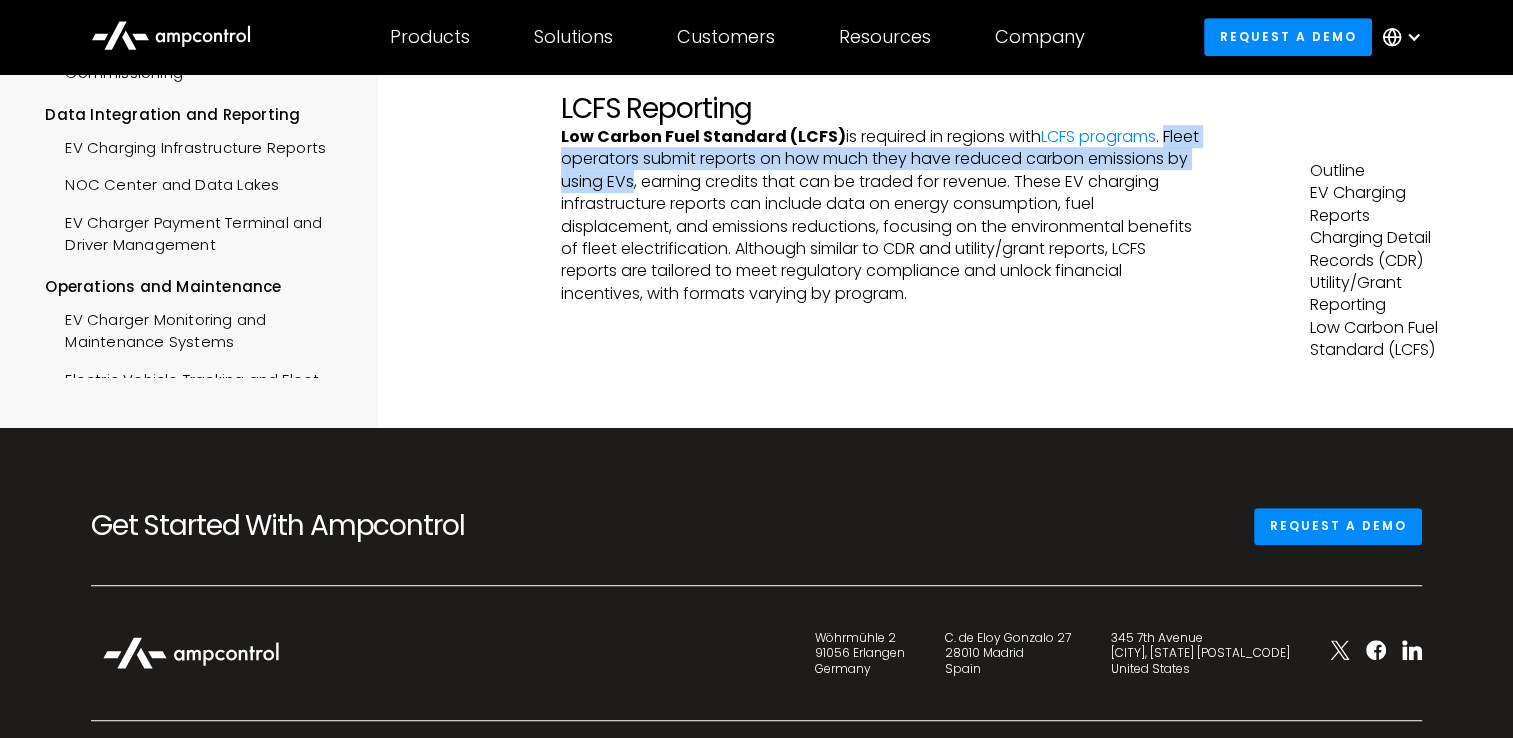 scroll, scrollTop: 700, scrollLeft: 0, axis: vertical 